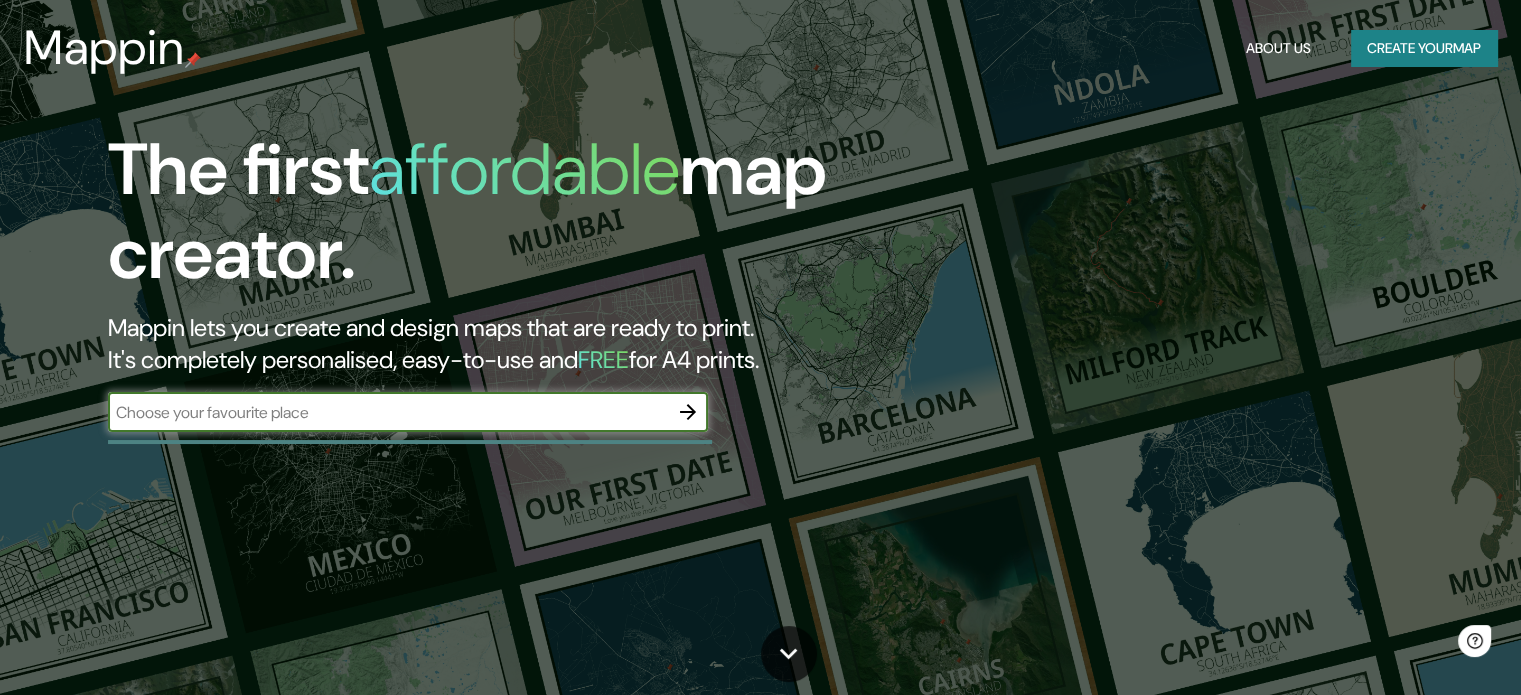 scroll, scrollTop: 0, scrollLeft: 0, axis: both 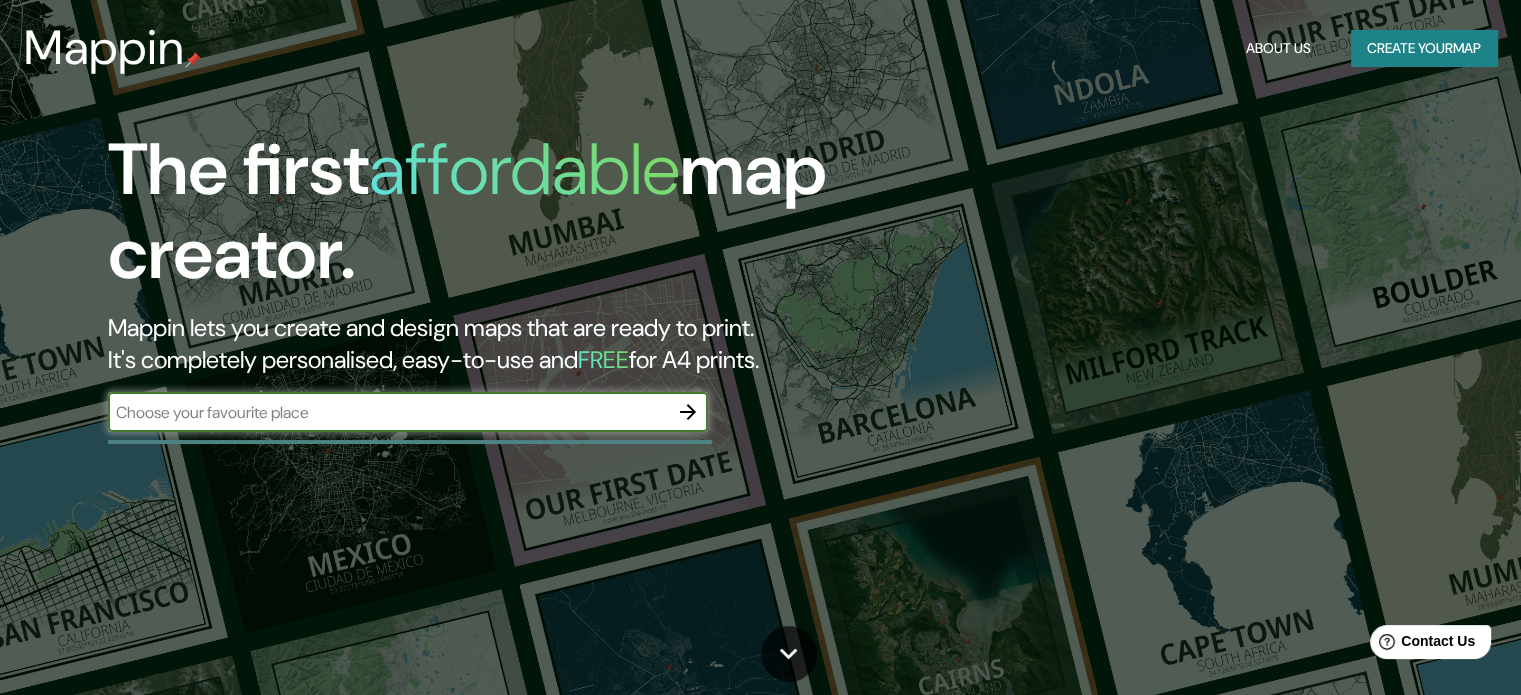 click at bounding box center (388, 412) 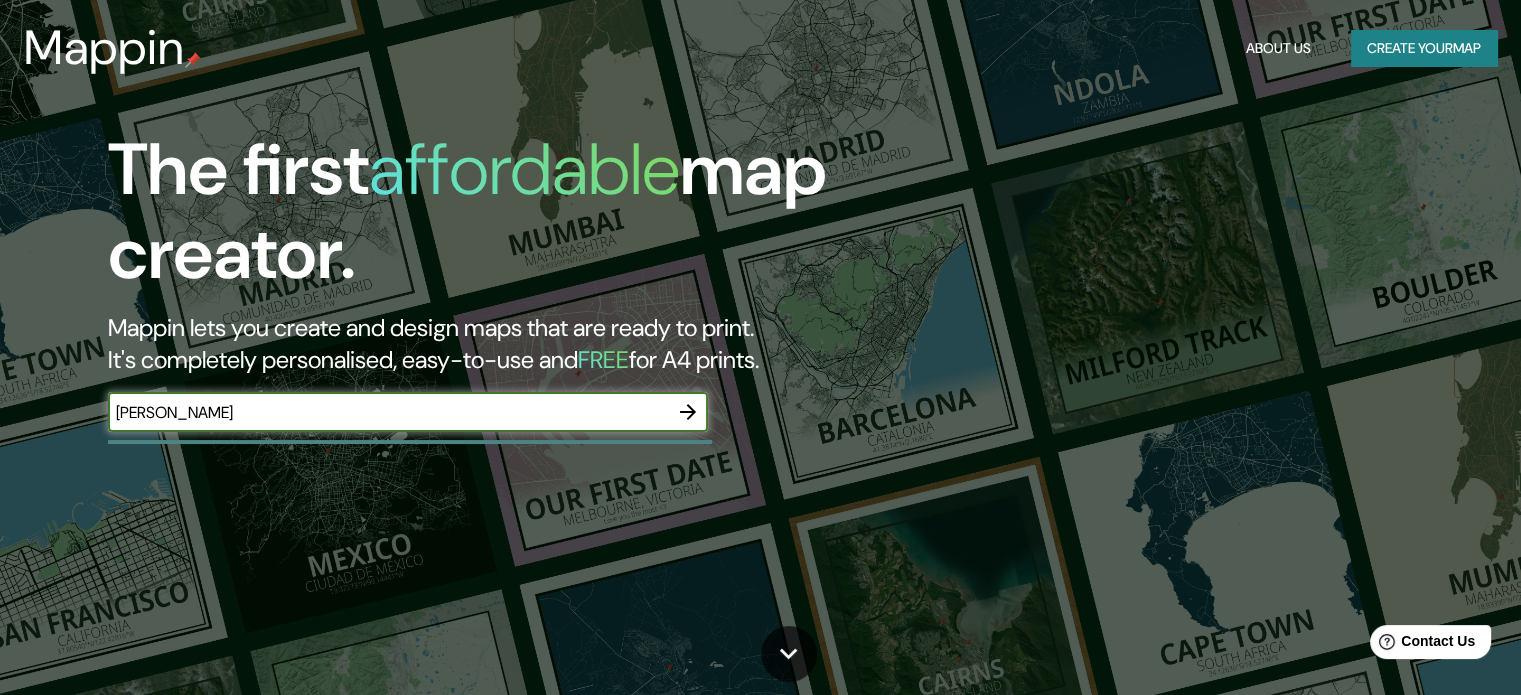 type on "[PERSON_NAME]" 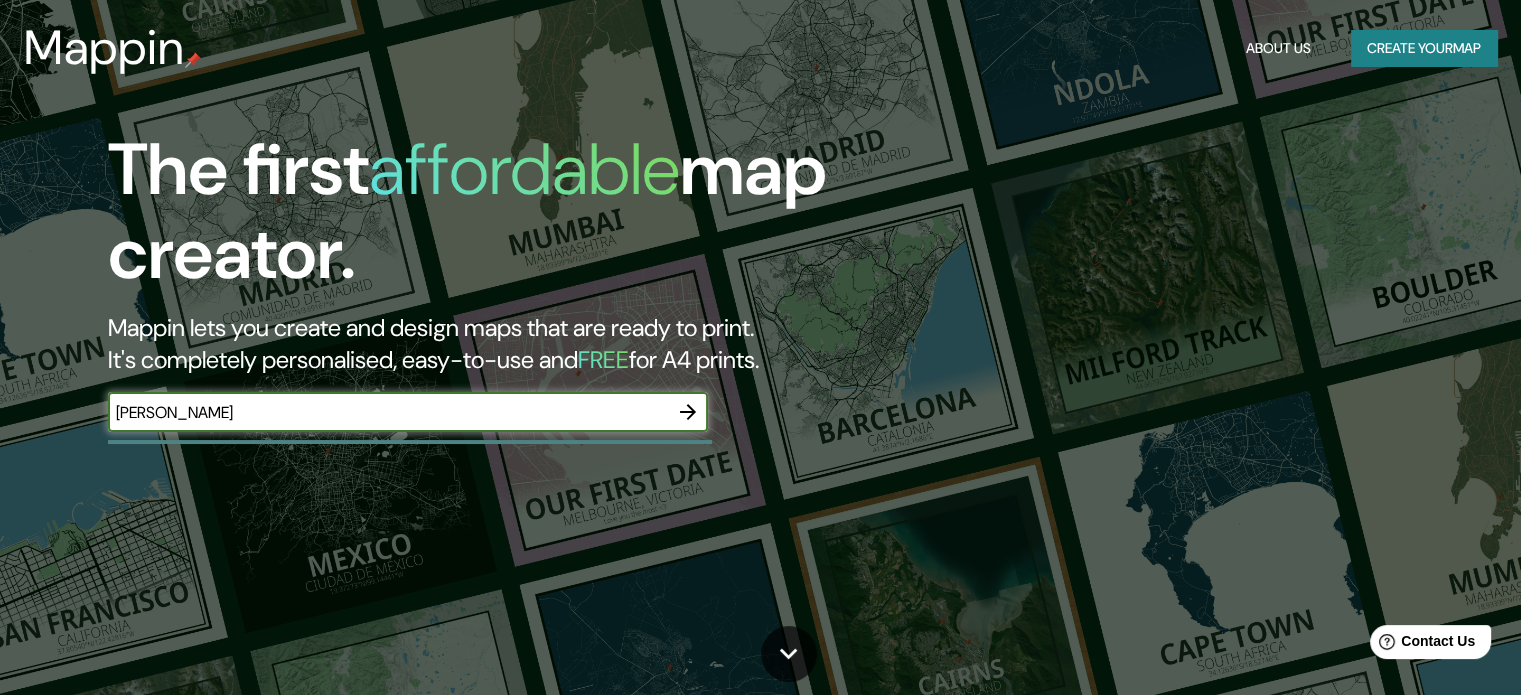 click 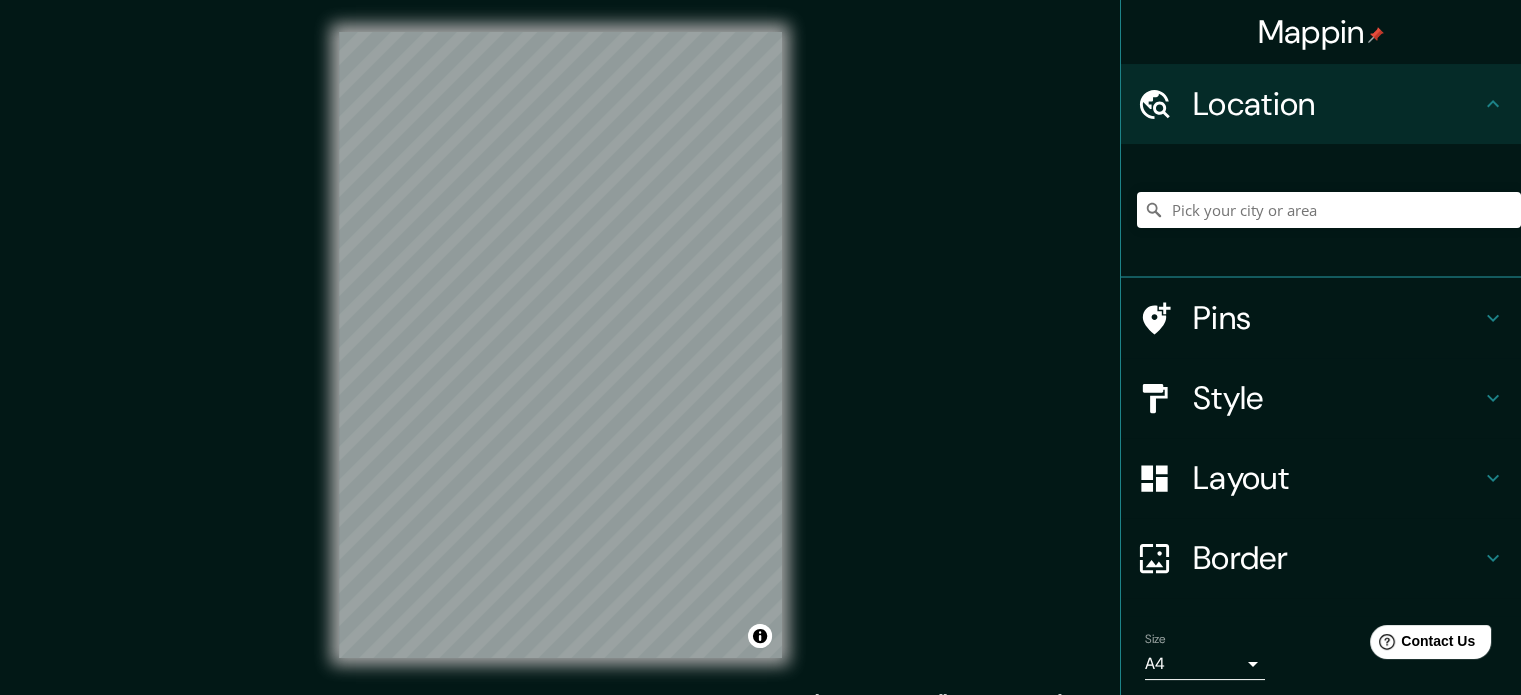 click on "Mappin Location Pins Style Layout Border Choose a border.  Hint : you can make layers of the frame opaque to create some cool effects. None Simple Transparent Fancy Size A4 single Create your map © Mapbox   © OpenStreetMap   Improve this map Any problems, suggestions, or concerns please email    [EMAIL_ADDRESS][DOMAIN_NAME] . . ." at bounding box center [760, 361] 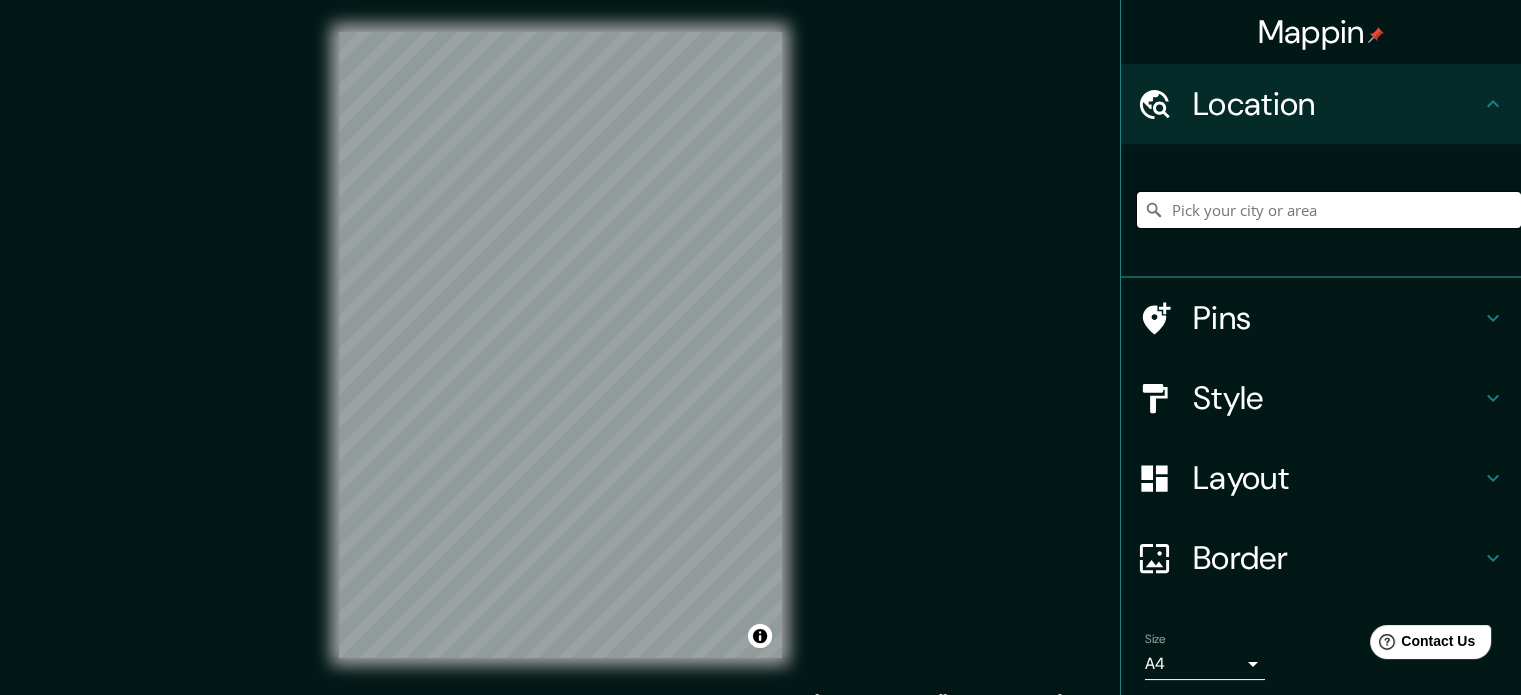 click at bounding box center [1329, 210] 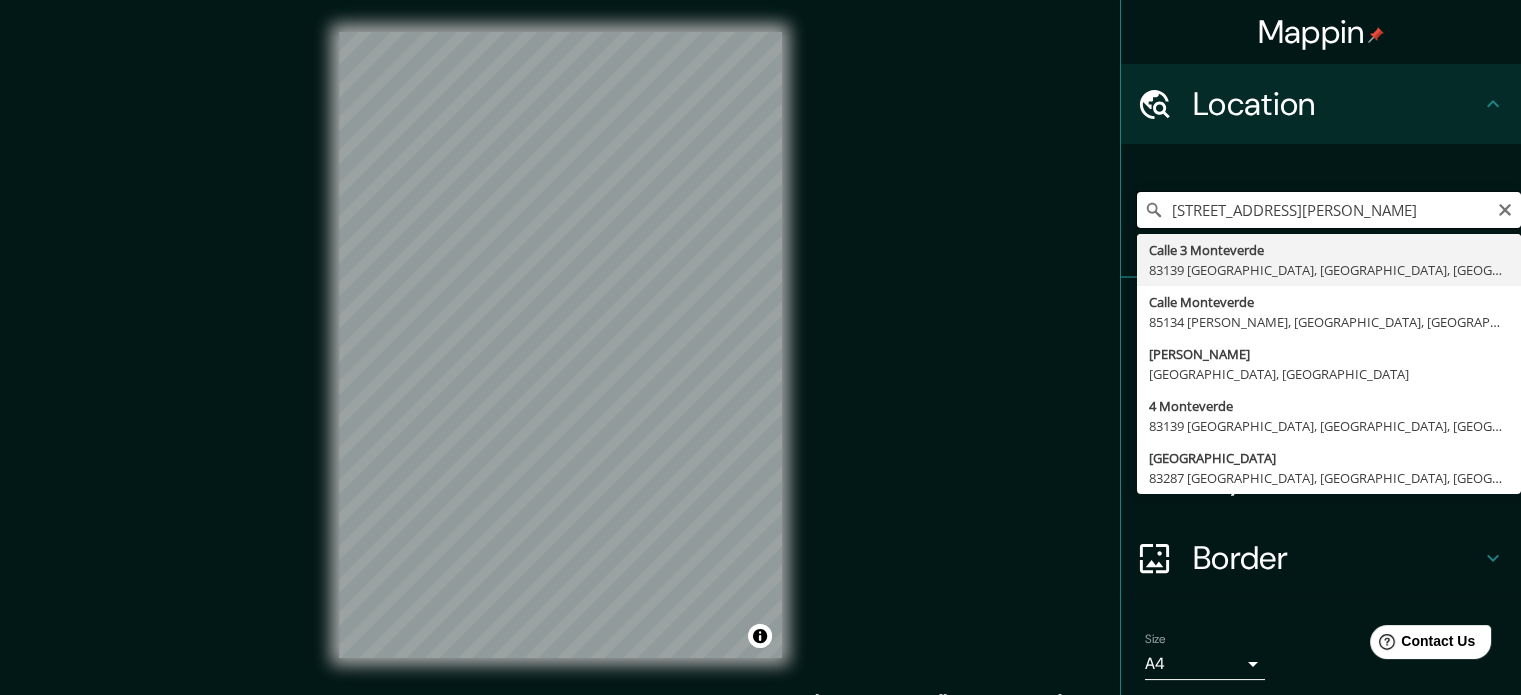 scroll, scrollTop: 0, scrollLeft: 0, axis: both 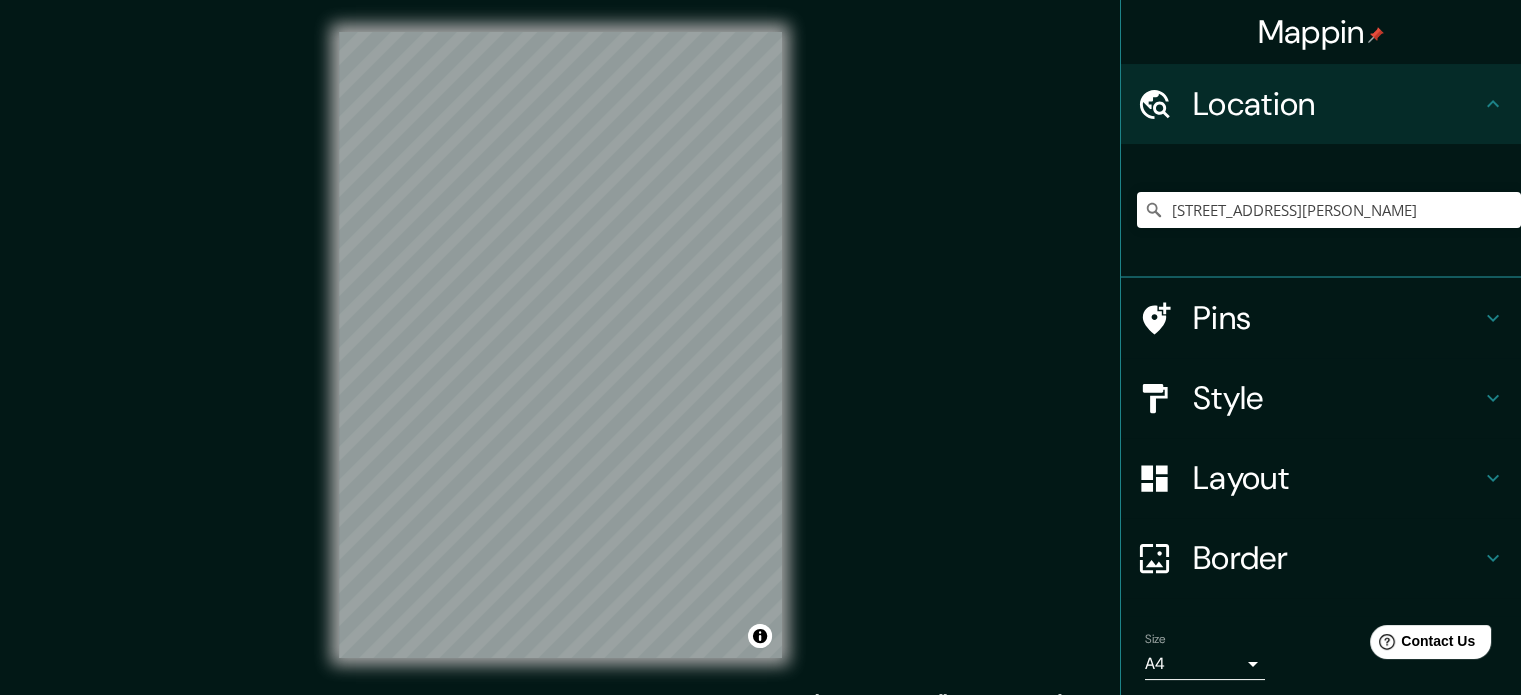 click on "© Mapbox   © OpenStreetMap   Improve this map" at bounding box center (560, 345) 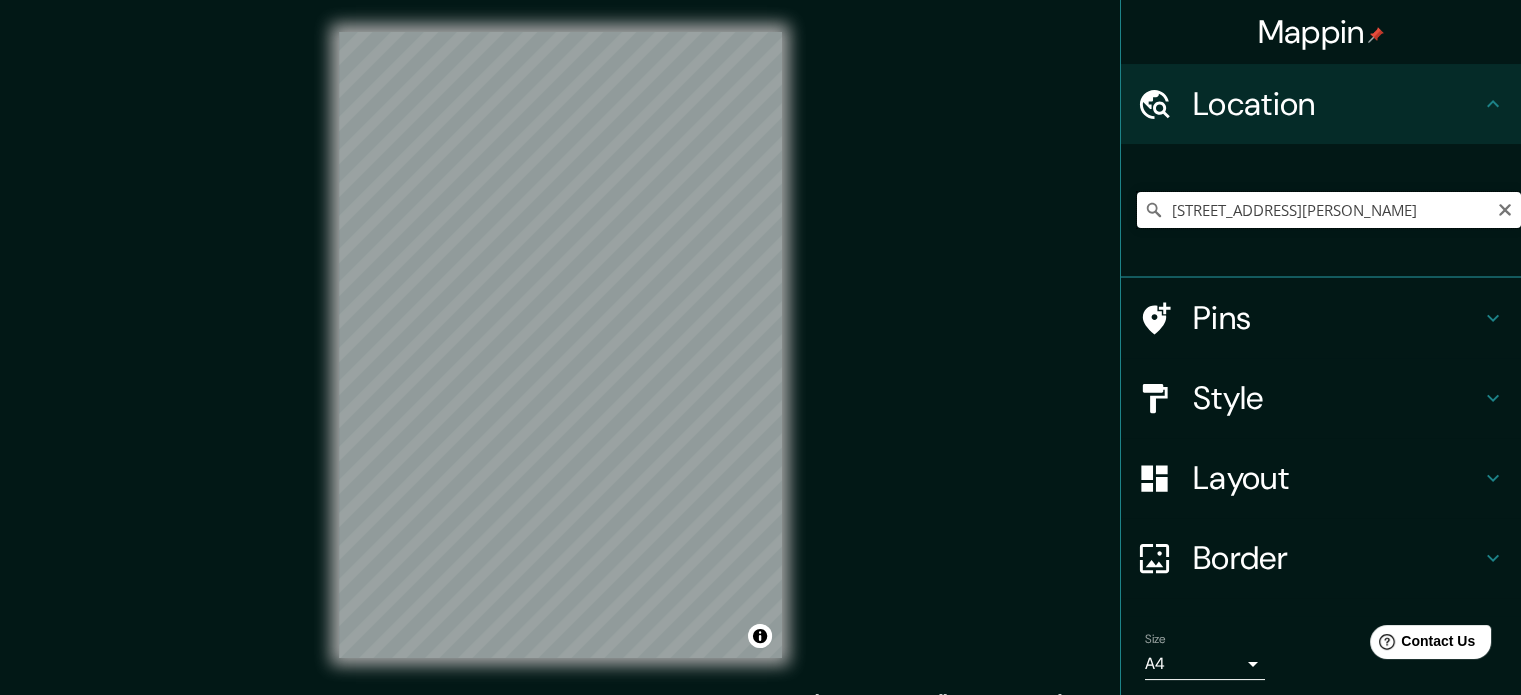 click on "[STREET_ADDRESS][PERSON_NAME]" at bounding box center (1329, 210) 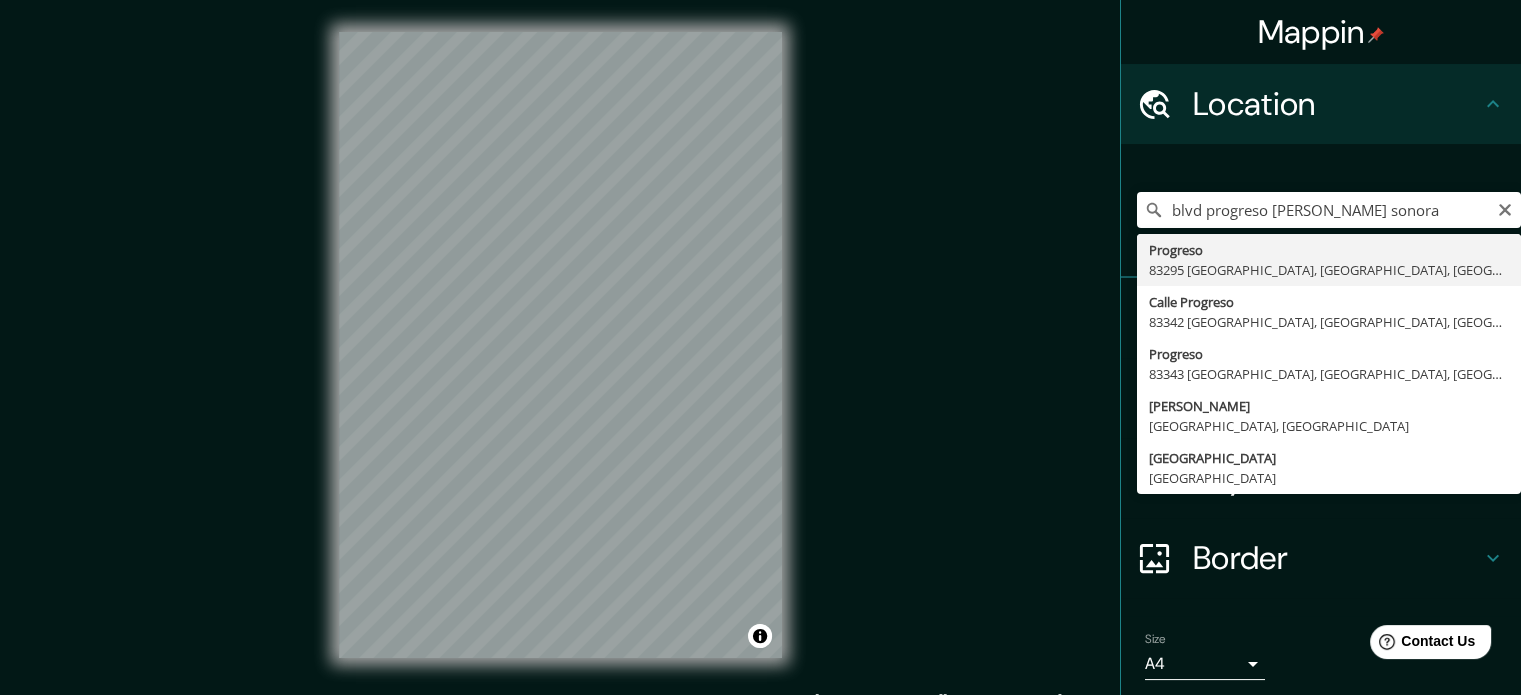type on "Progreso, 83295 [GEOGRAPHIC_DATA], [GEOGRAPHIC_DATA], [GEOGRAPHIC_DATA]" 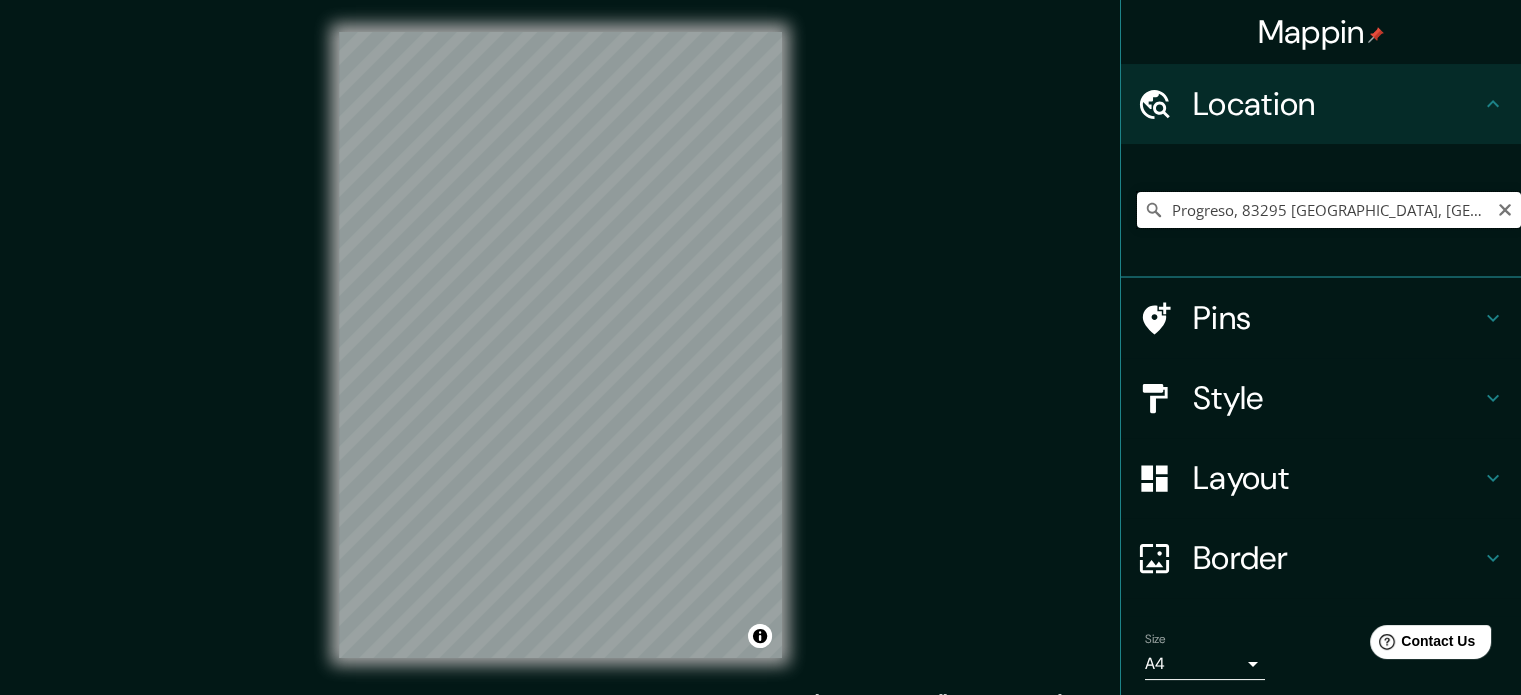 click on "Progreso, 83295 [GEOGRAPHIC_DATA], [GEOGRAPHIC_DATA], [GEOGRAPHIC_DATA]" at bounding box center [1329, 210] 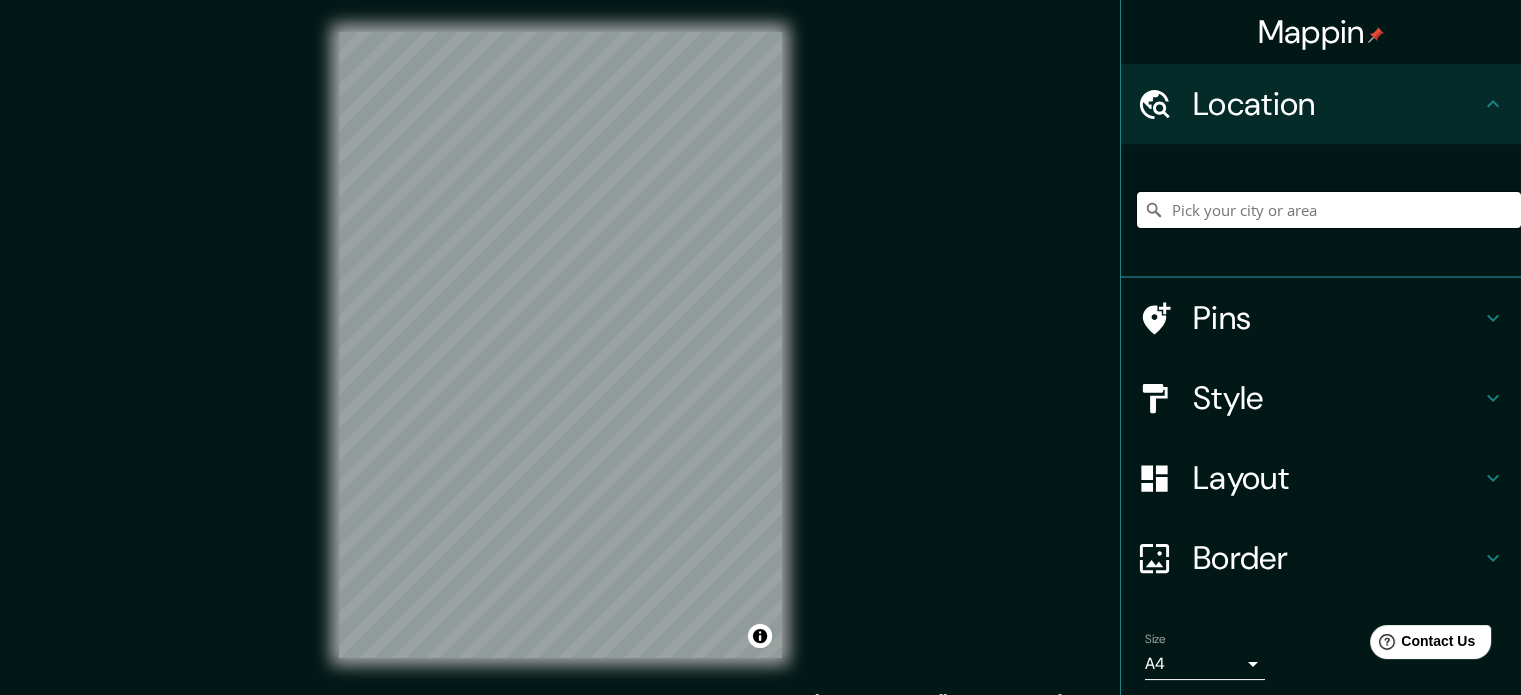 paste on "[PERSON_NAME], 83105 [PERSON_NAME], Son." 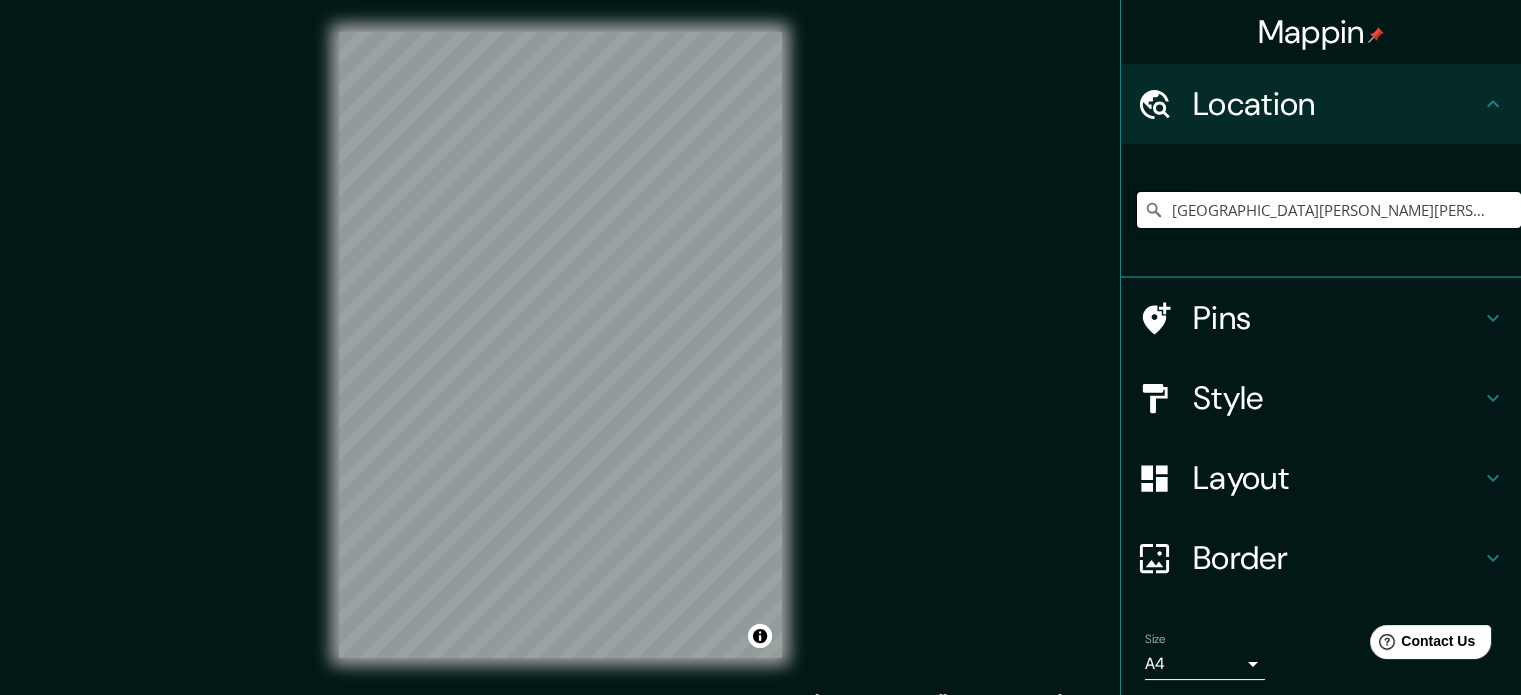 type on "[GEOGRAPHIC_DATA][PERSON_NAME][PERSON_NAME], [GEOGRAPHIC_DATA], [GEOGRAPHIC_DATA]" 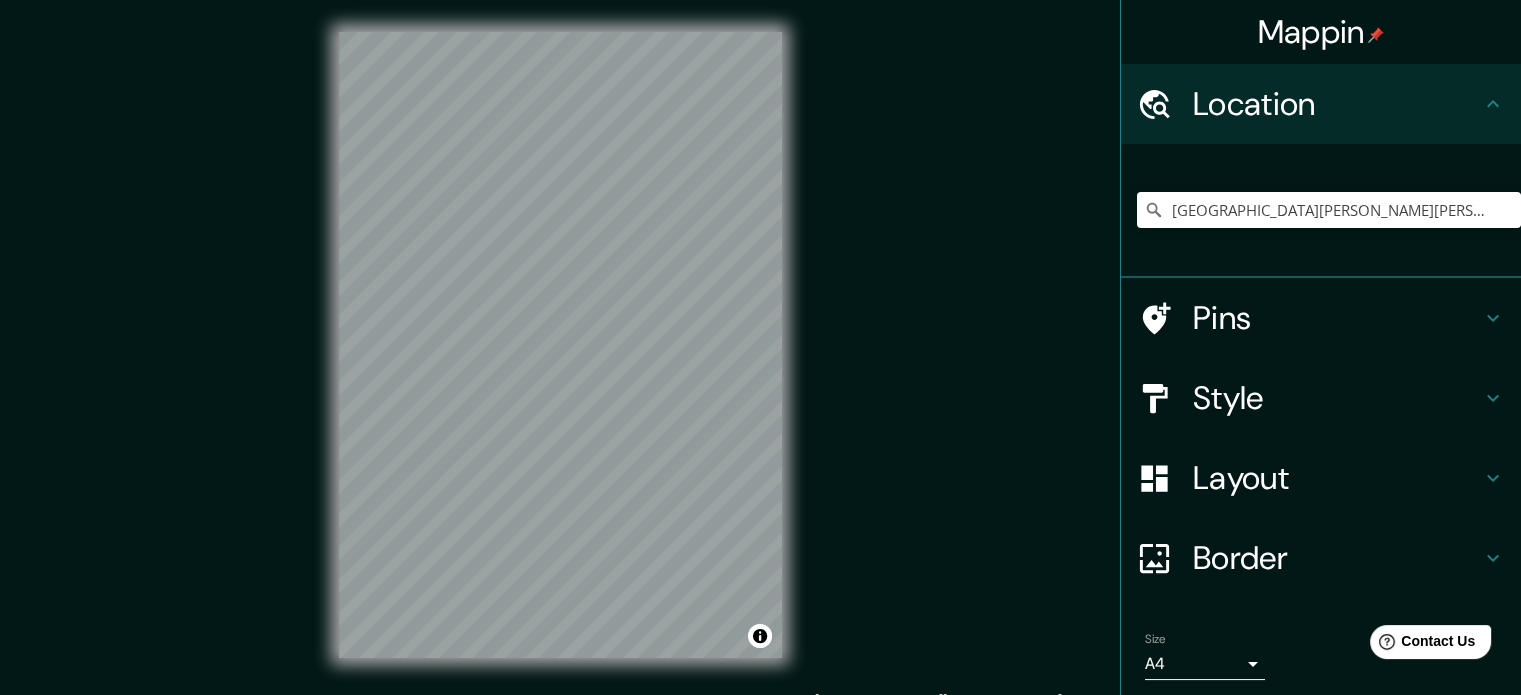 scroll, scrollTop: 26, scrollLeft: 0, axis: vertical 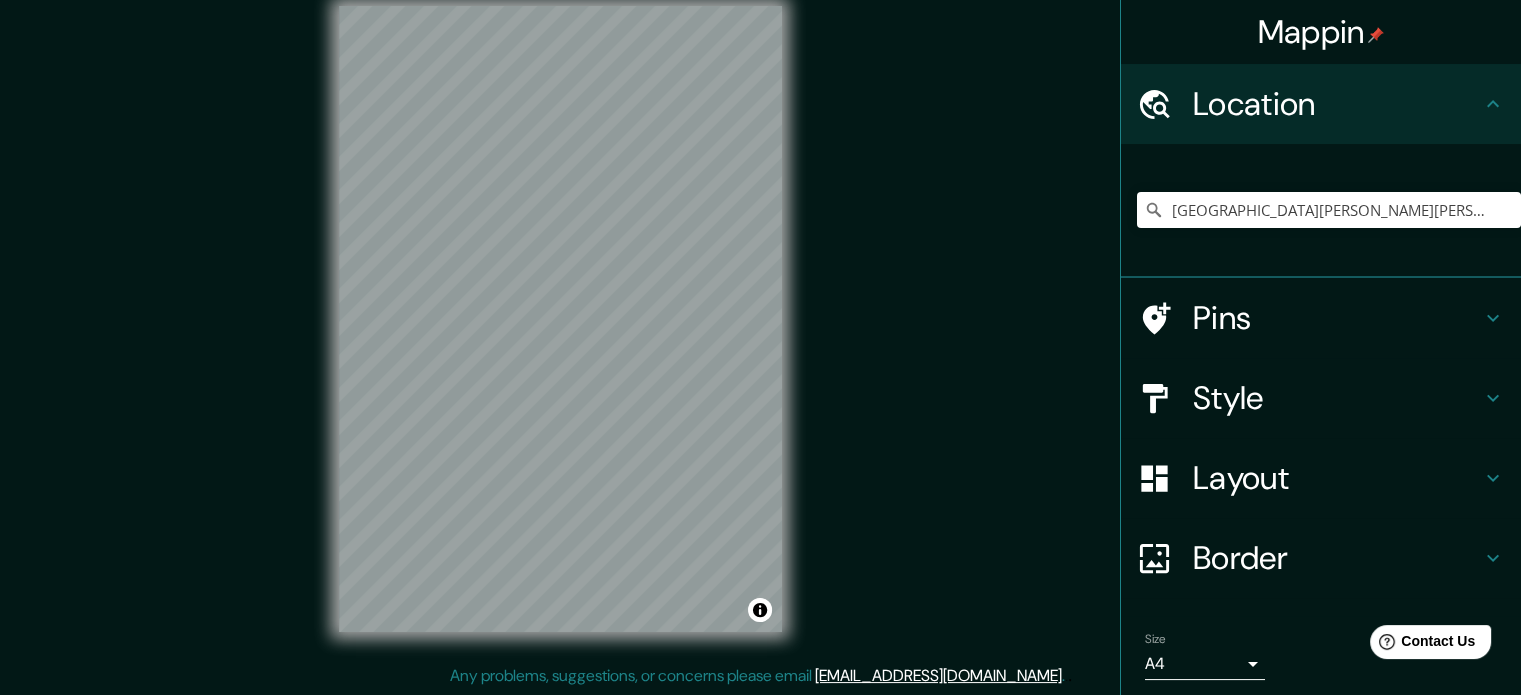 click on "Mappin Location [GEOGRAPHIC_DATA][PERSON_NAME][PERSON_NAME], [GEOGRAPHIC_DATA], [GEOGRAPHIC_DATA] [GEOGRAPHIC_DATA][PERSON_NAME]  [GEOGRAPHIC_DATA][PERSON_NAME], [GEOGRAPHIC_DATA], [GEOGRAPHIC_DATA][PERSON_NAME][PERSON_NAME]  [GEOGRAPHIC_DATA], [GEOGRAPHIC_DATA] [GEOGRAPHIC_DATA]  [GEOGRAPHIC_DATA] Pins Style Layout Border Choose a border.  Hint : you can make layers of the frame opaque to create some cool effects. None Simple Transparent Fancy Size A4 single Create your map © Mapbox   © OpenStreetMap   Improve this map Any problems, suggestions, or concerns please email    [EMAIL_ADDRESS][DOMAIN_NAME] . . ." at bounding box center (760, 335) 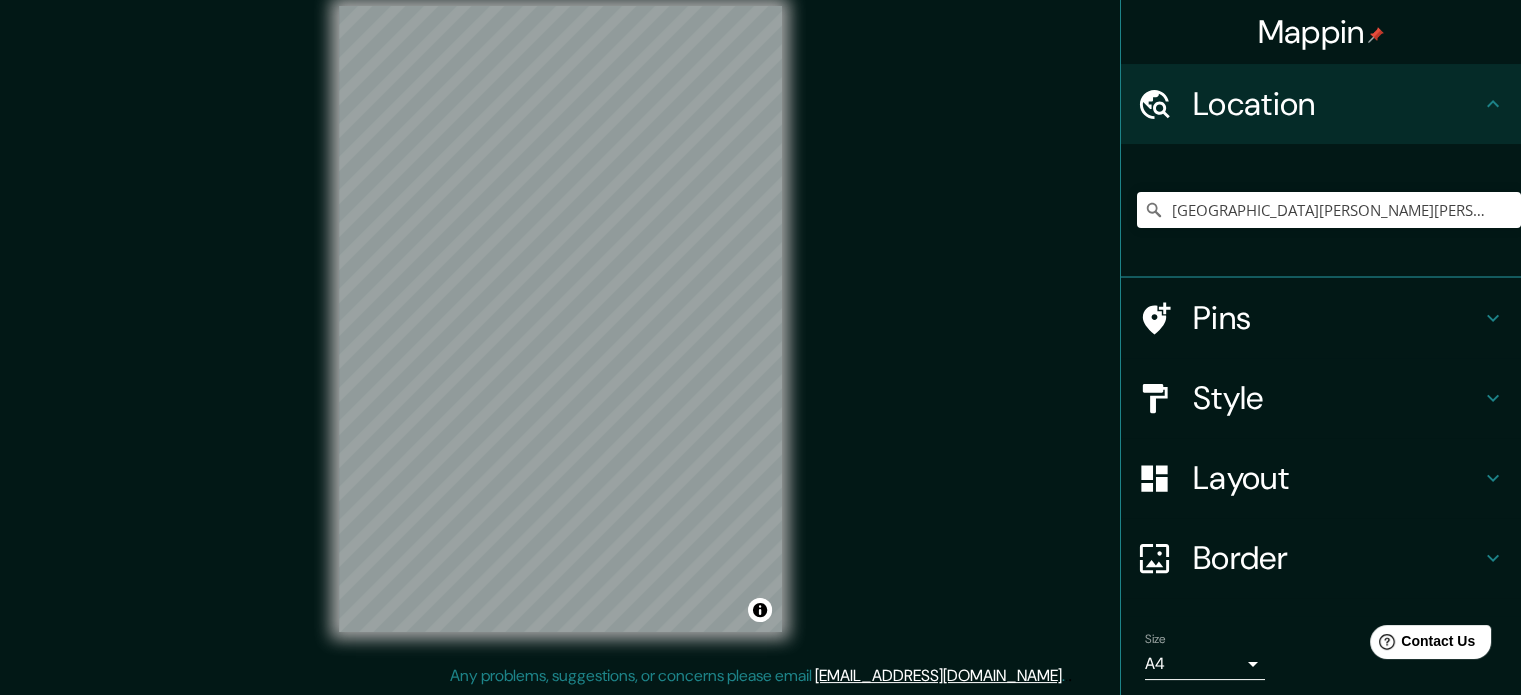click on "Style" at bounding box center [1321, 398] 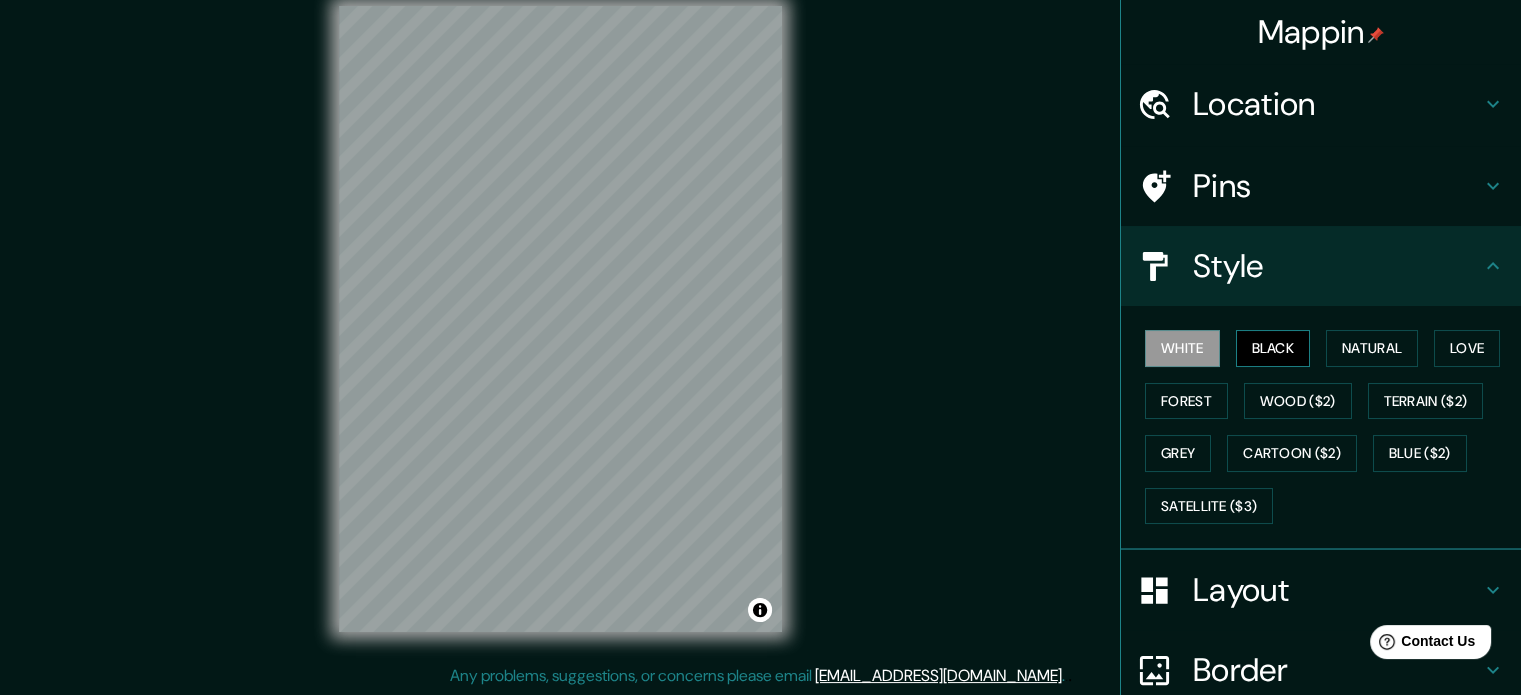 click on "Black" at bounding box center [1273, 348] 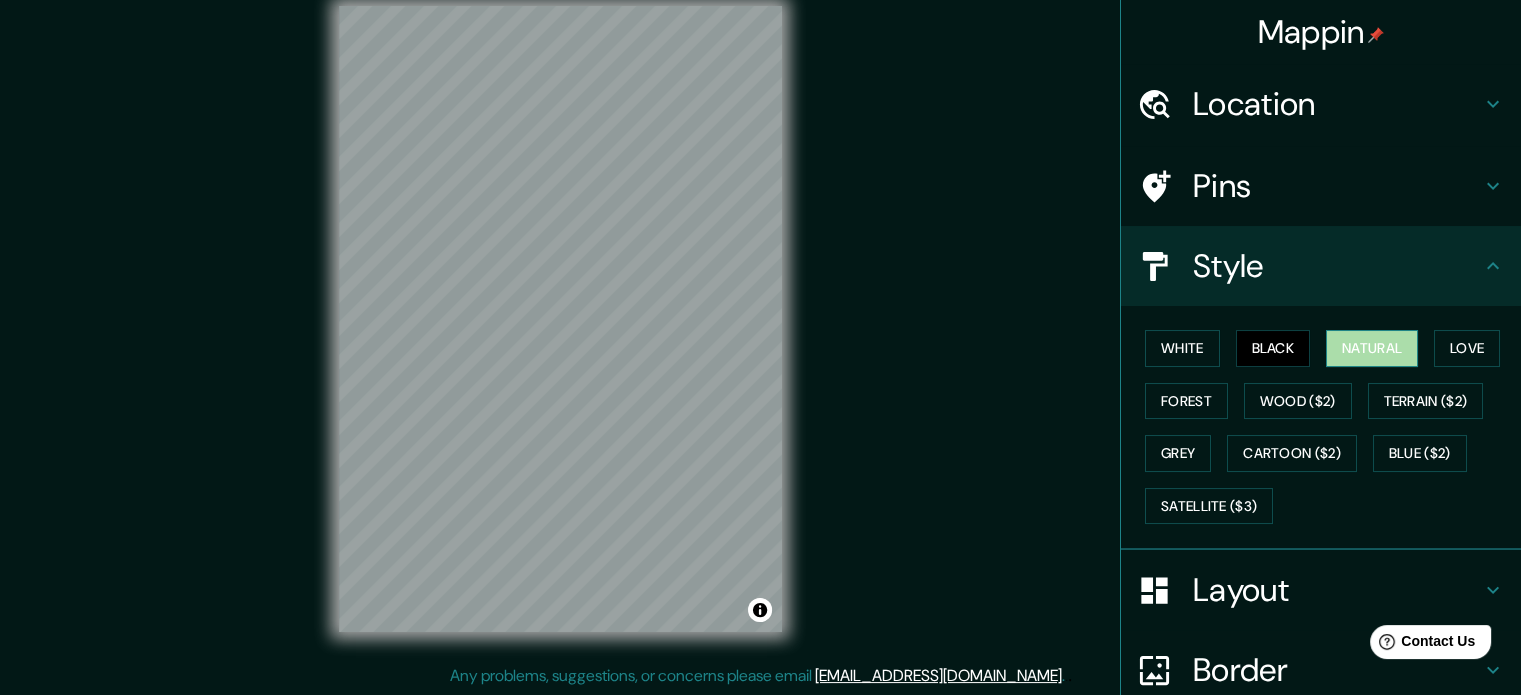 click on "Natural" at bounding box center (1372, 348) 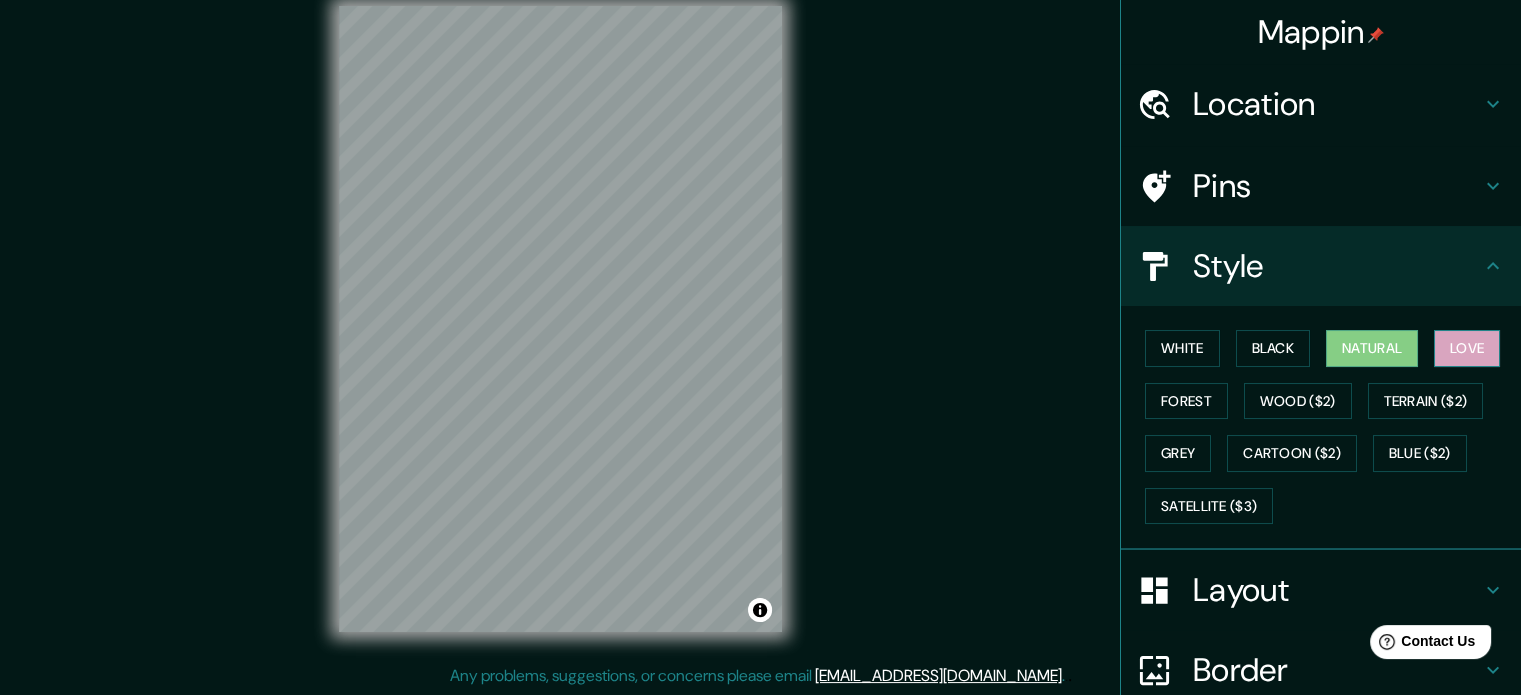 click on "Love" at bounding box center [1467, 348] 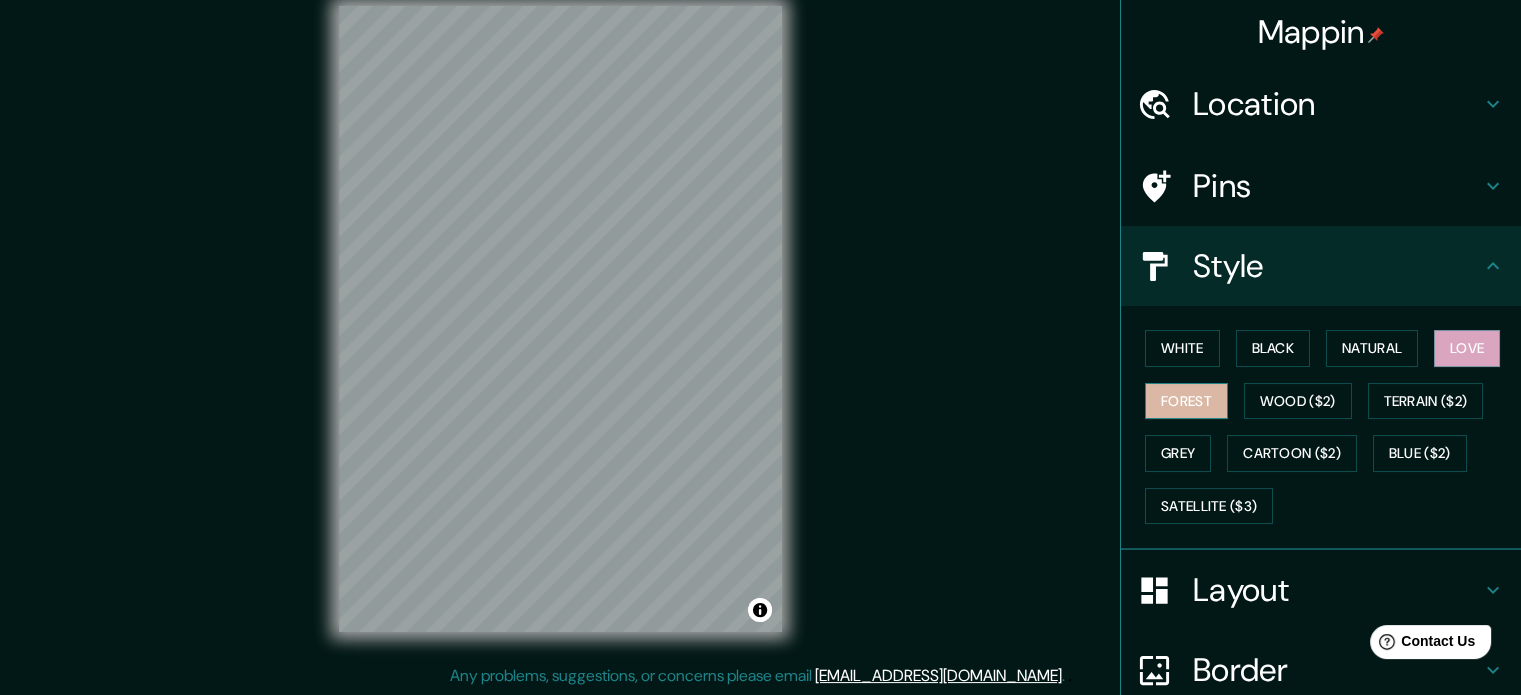 click on "Forest" at bounding box center (1186, 401) 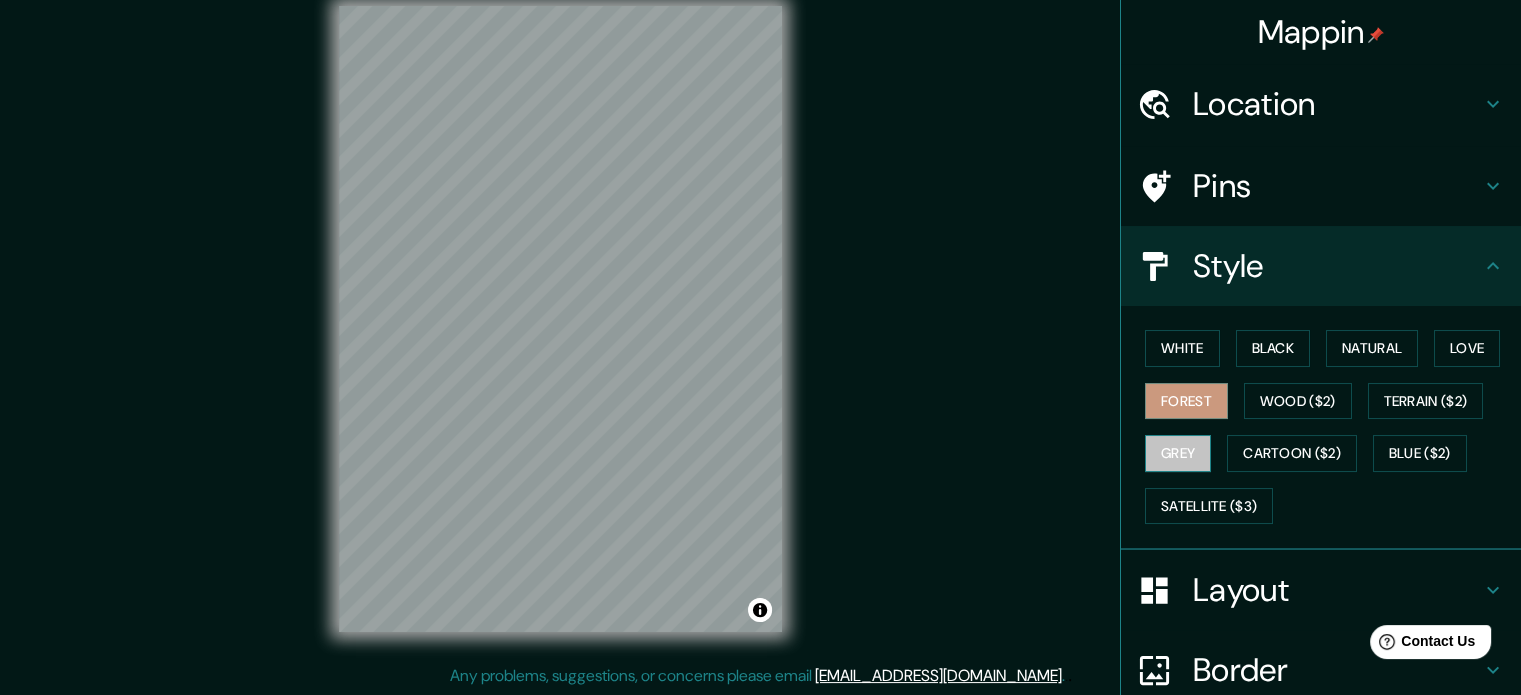 click on "Grey" at bounding box center (1178, 453) 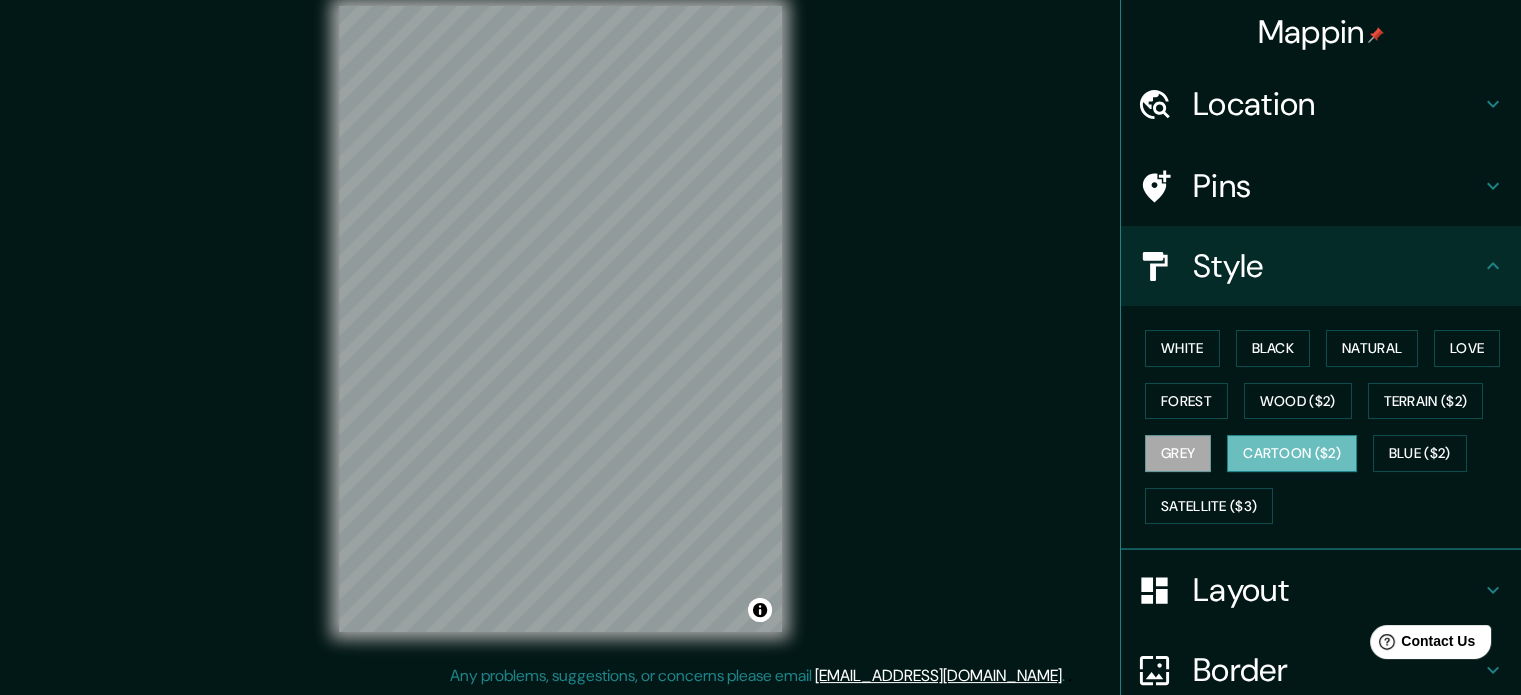 click on "Cartoon ($2)" at bounding box center [1292, 453] 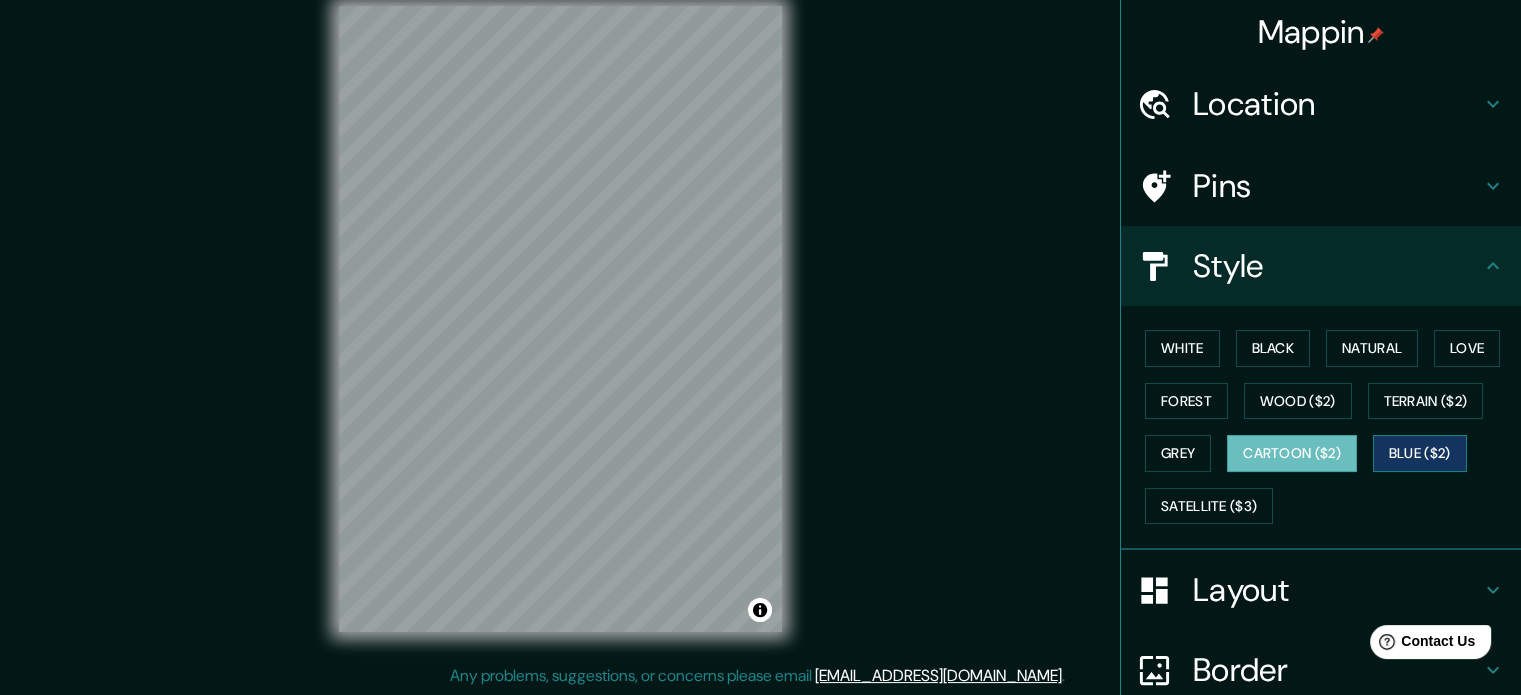 click on "Blue ($2)" at bounding box center [1420, 453] 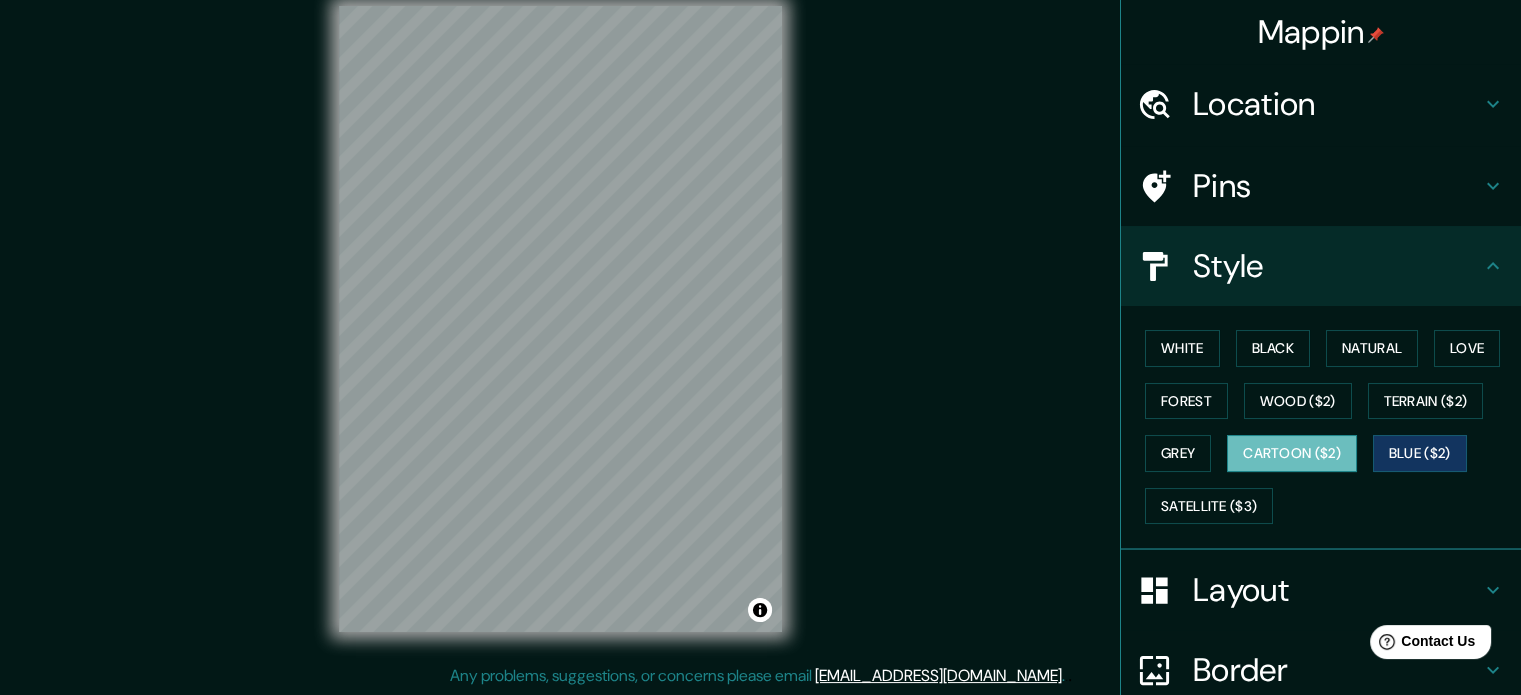 click on "Cartoon ($2)" at bounding box center [1292, 453] 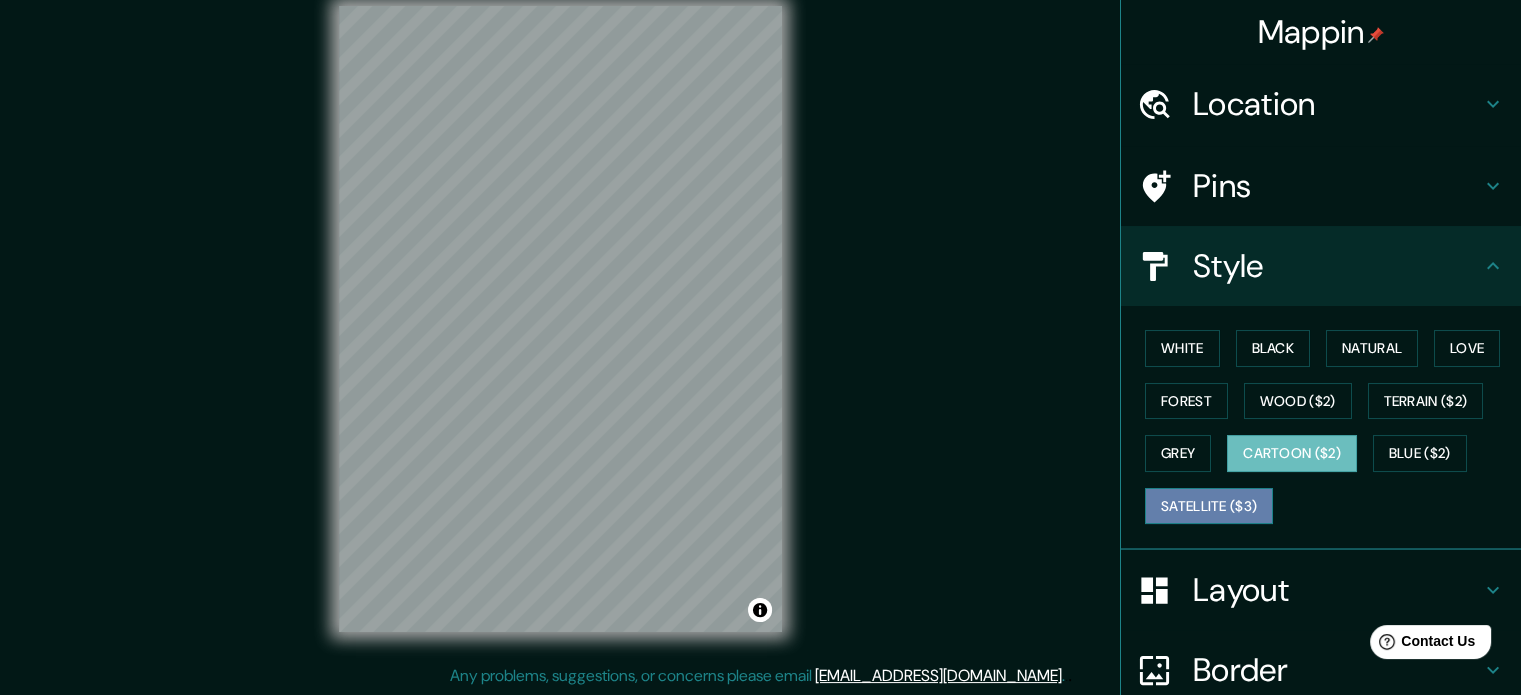 click on "Satellite ($3)" at bounding box center (1209, 506) 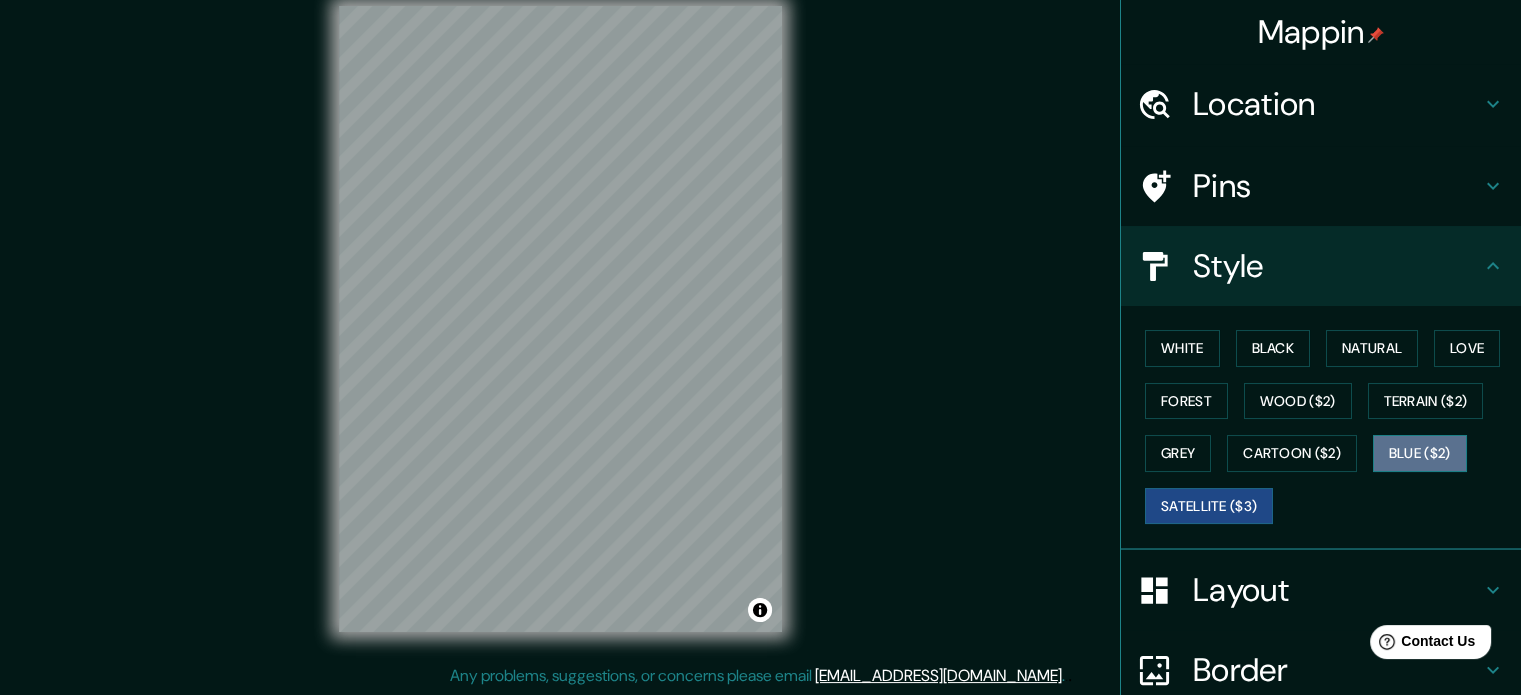click on "Blue ($2)" at bounding box center [1420, 453] 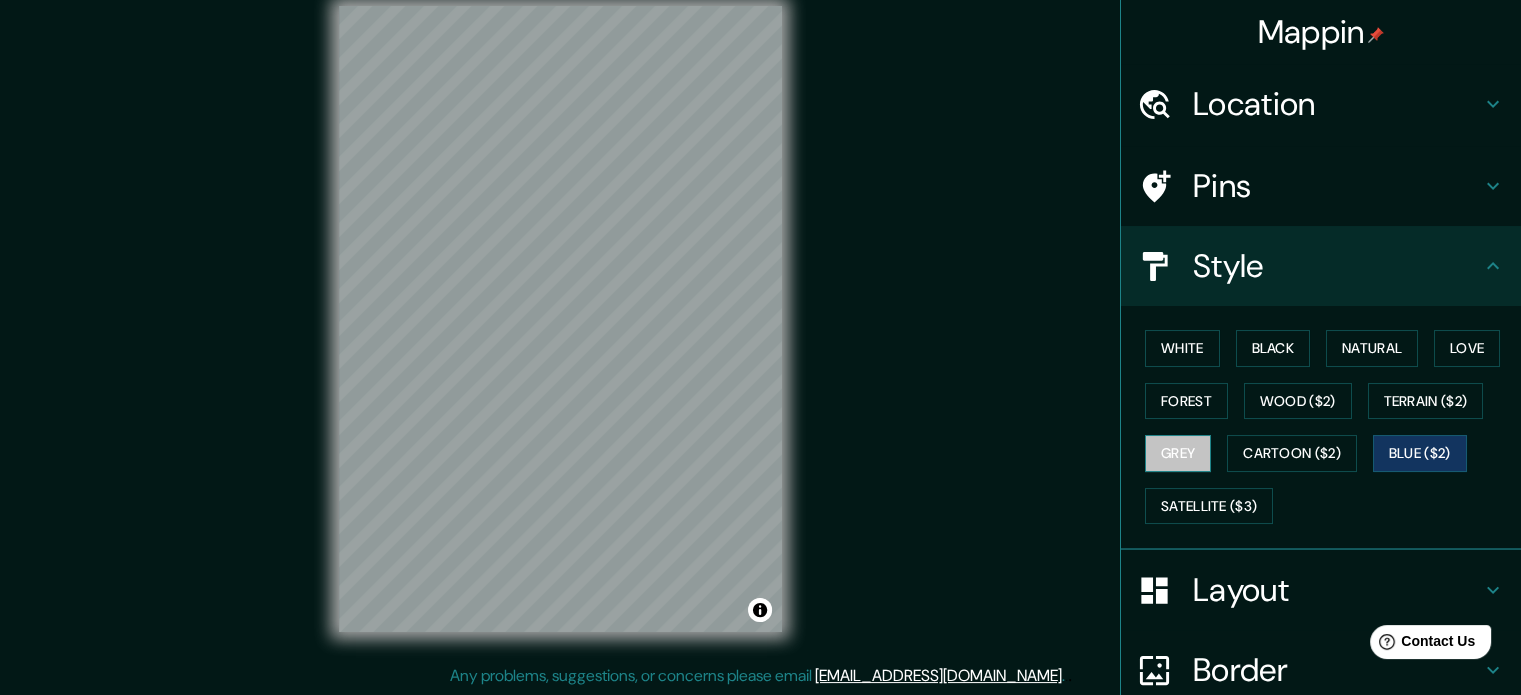 click on "Grey" at bounding box center (1178, 453) 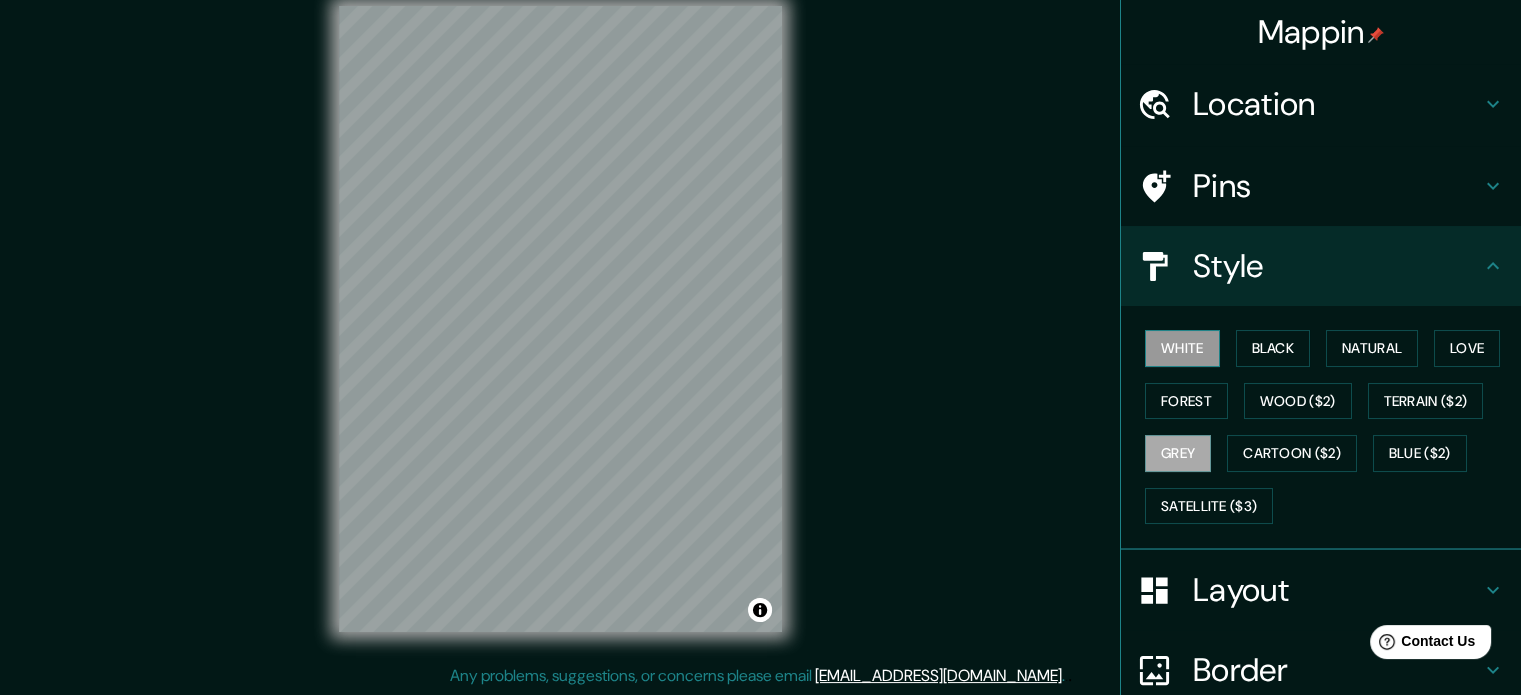 click on "White" at bounding box center (1182, 348) 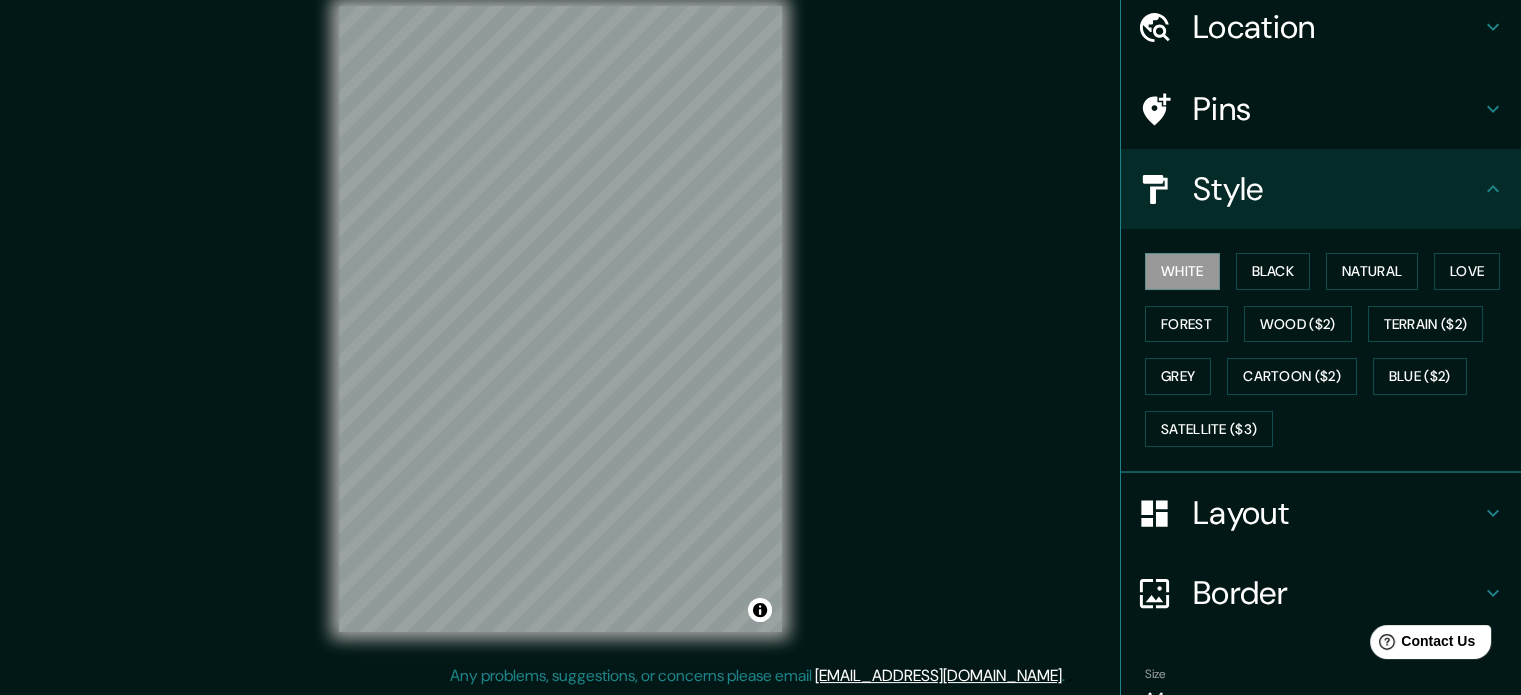 scroll, scrollTop: 178, scrollLeft: 0, axis: vertical 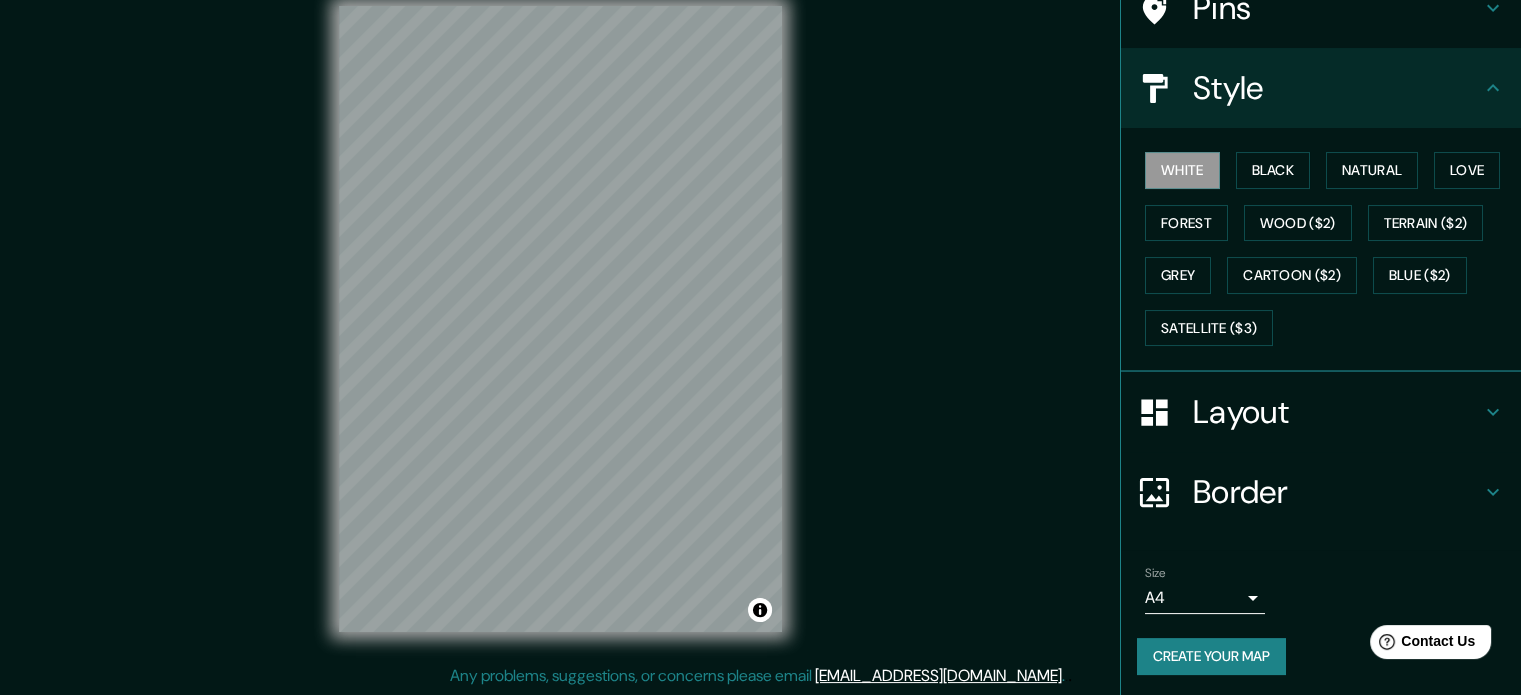 click on "Border" at bounding box center [1337, 492] 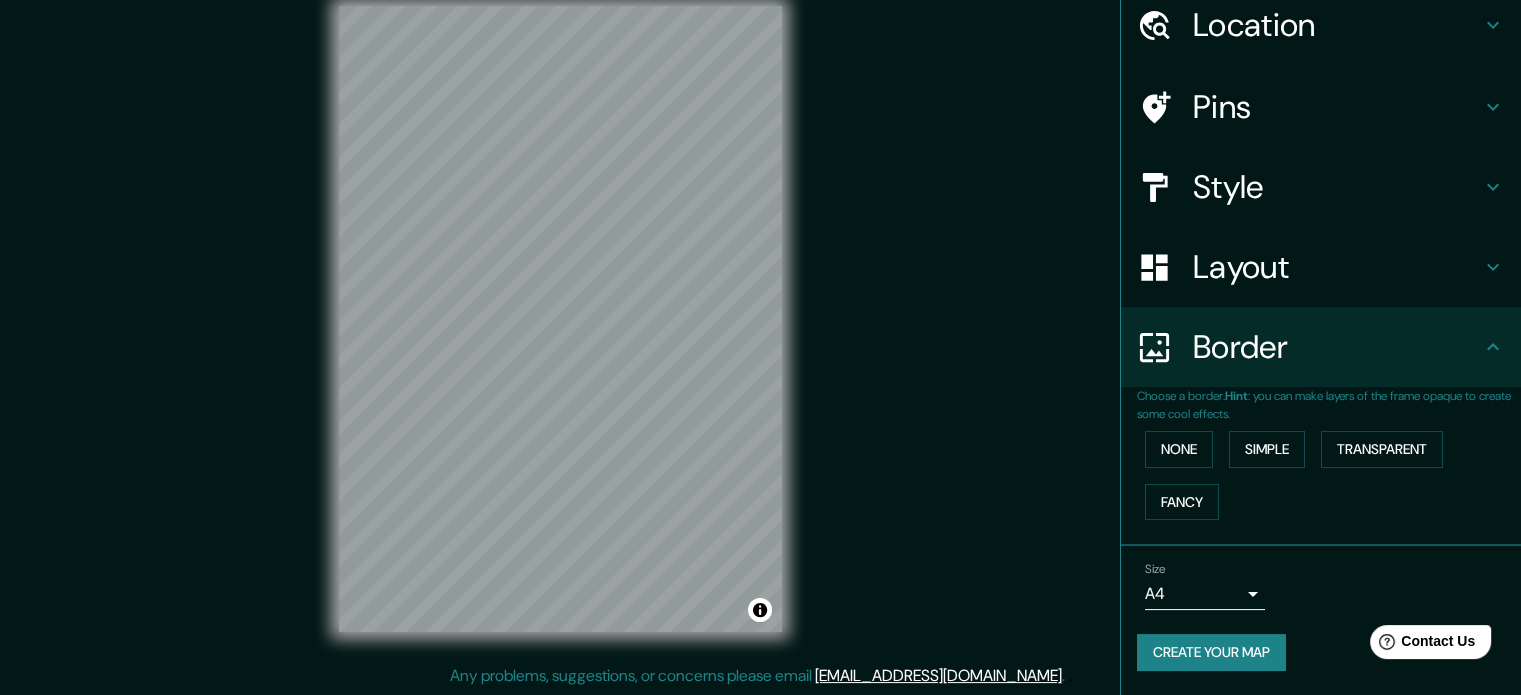 scroll, scrollTop: 76, scrollLeft: 0, axis: vertical 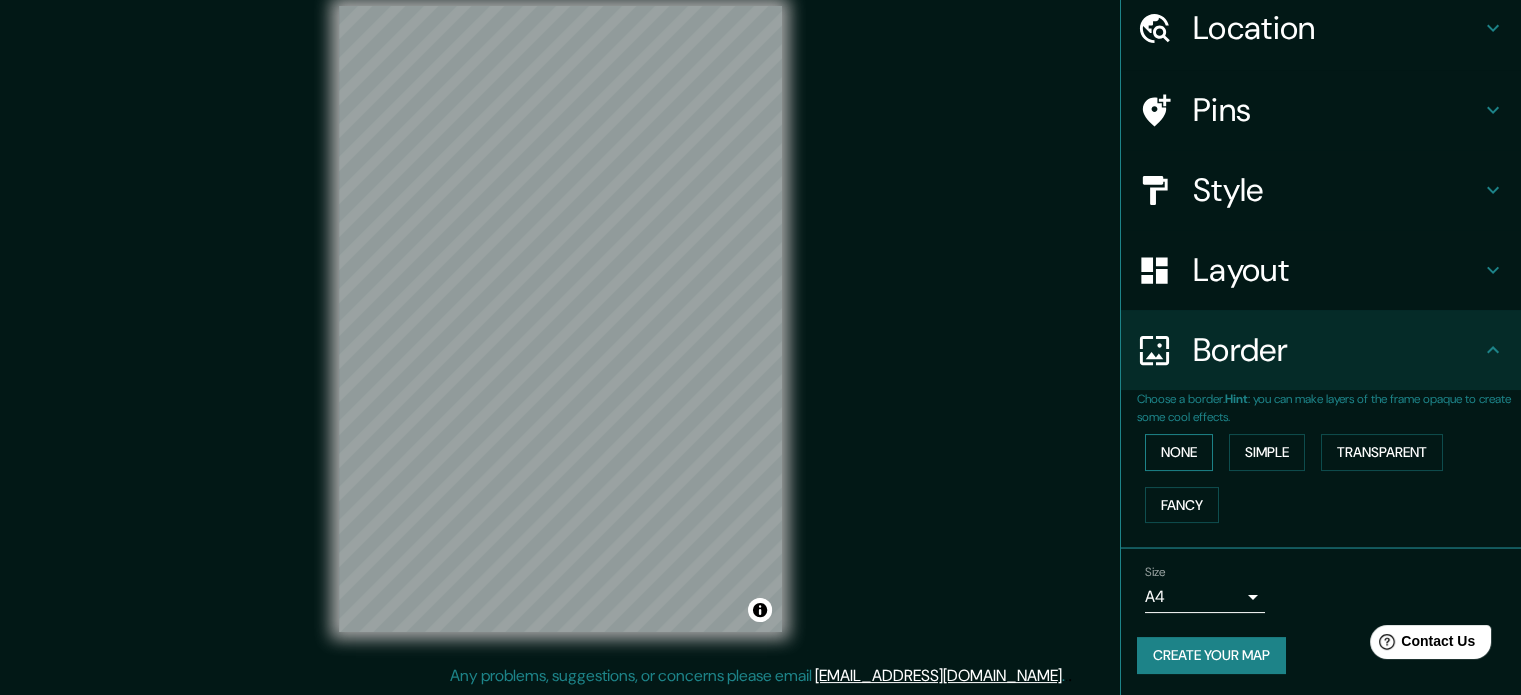 click on "None" at bounding box center (1179, 452) 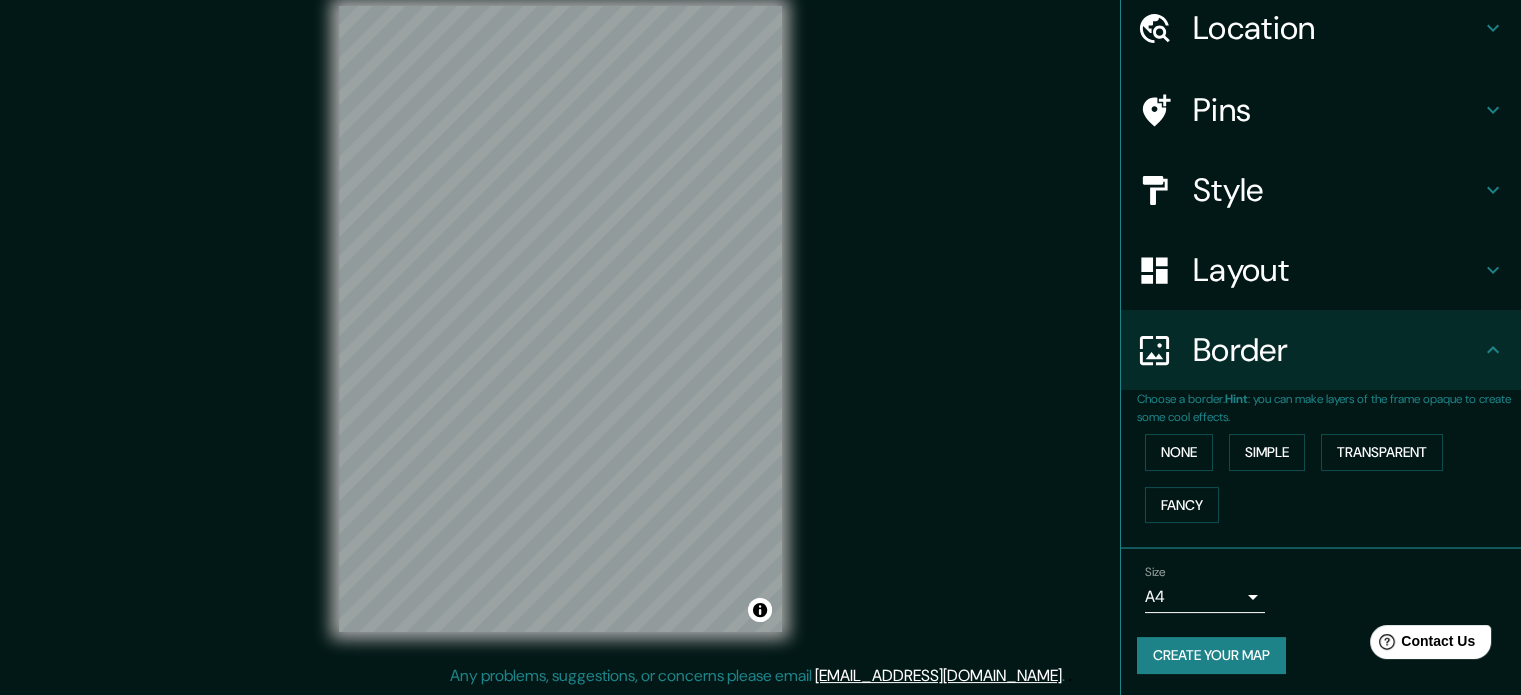 click on "Border" at bounding box center (1337, 350) 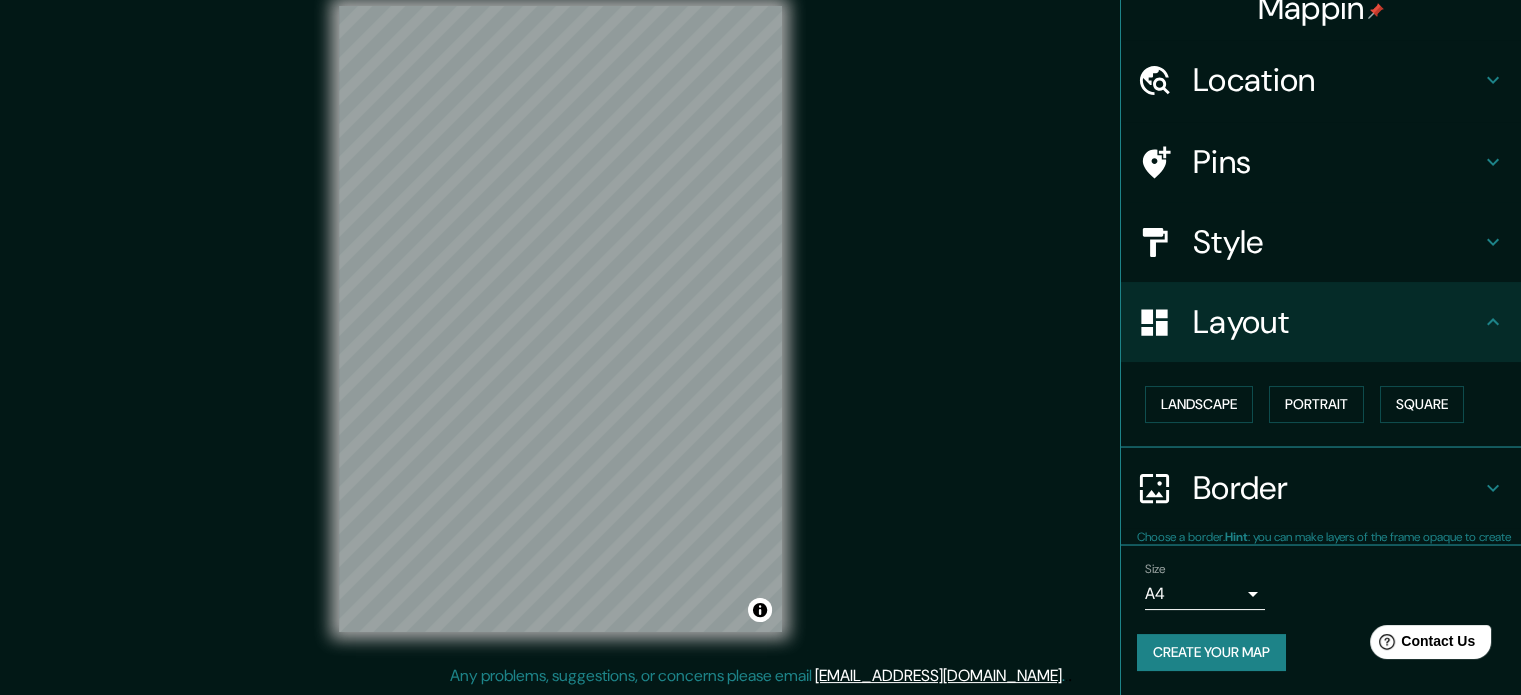 scroll, scrollTop: 22, scrollLeft: 0, axis: vertical 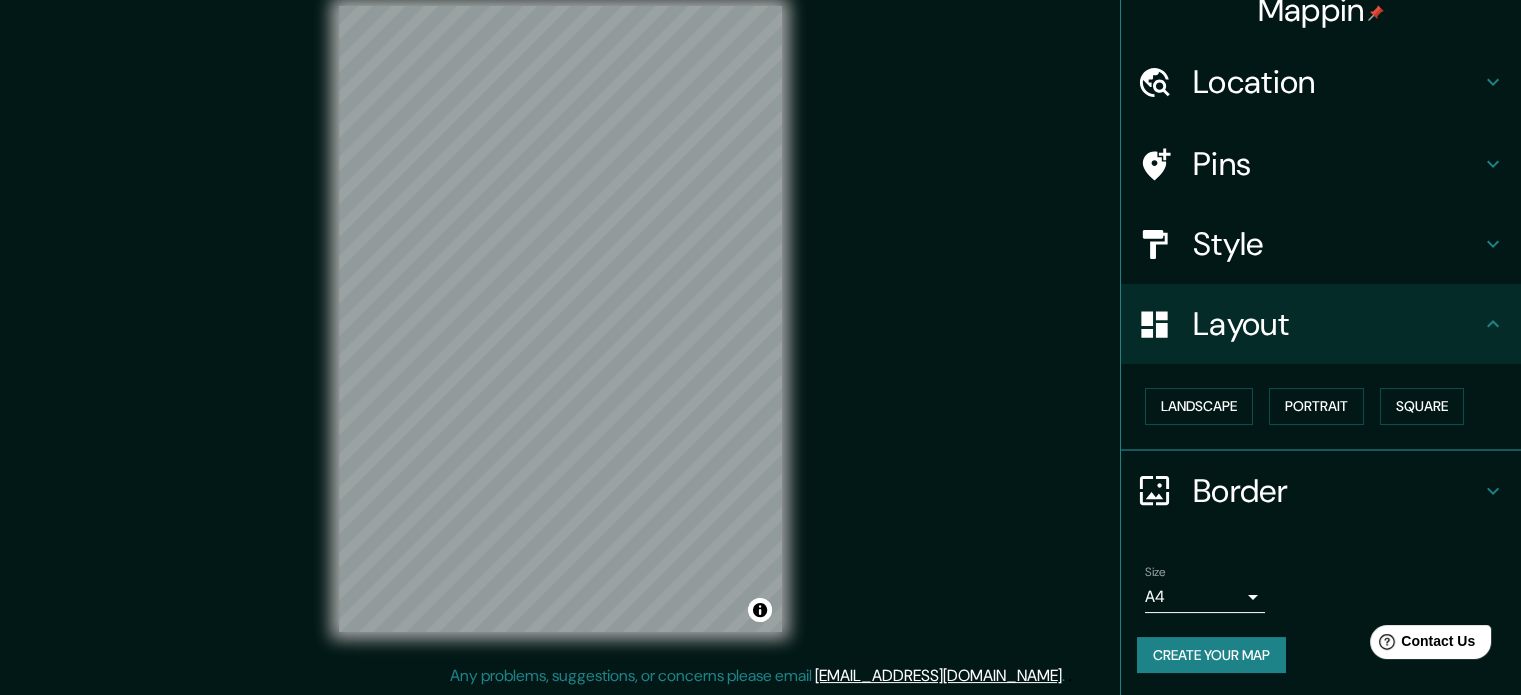 drag, startPoint x: 1062, startPoint y: 373, endPoint x: 1192, endPoint y: 244, distance: 183.14203 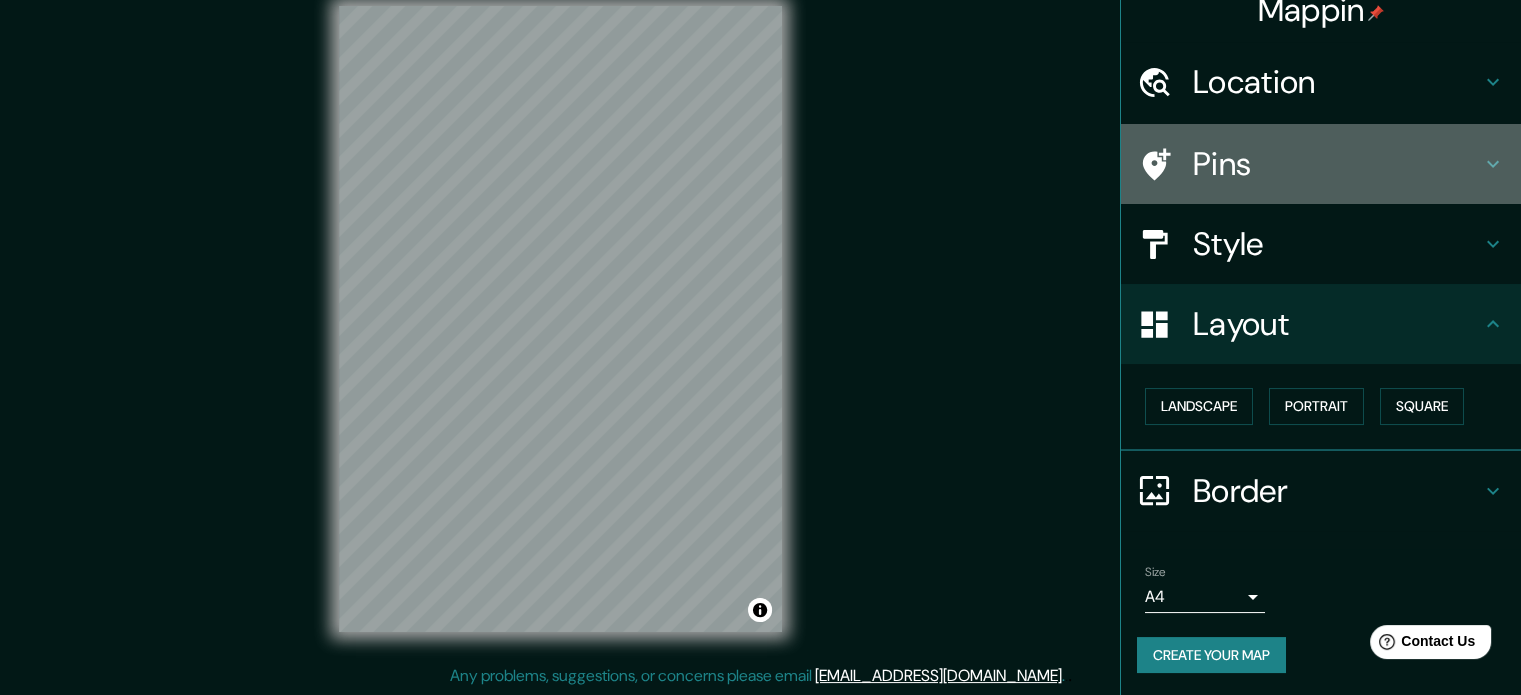 click on "Pins" at bounding box center [1337, 164] 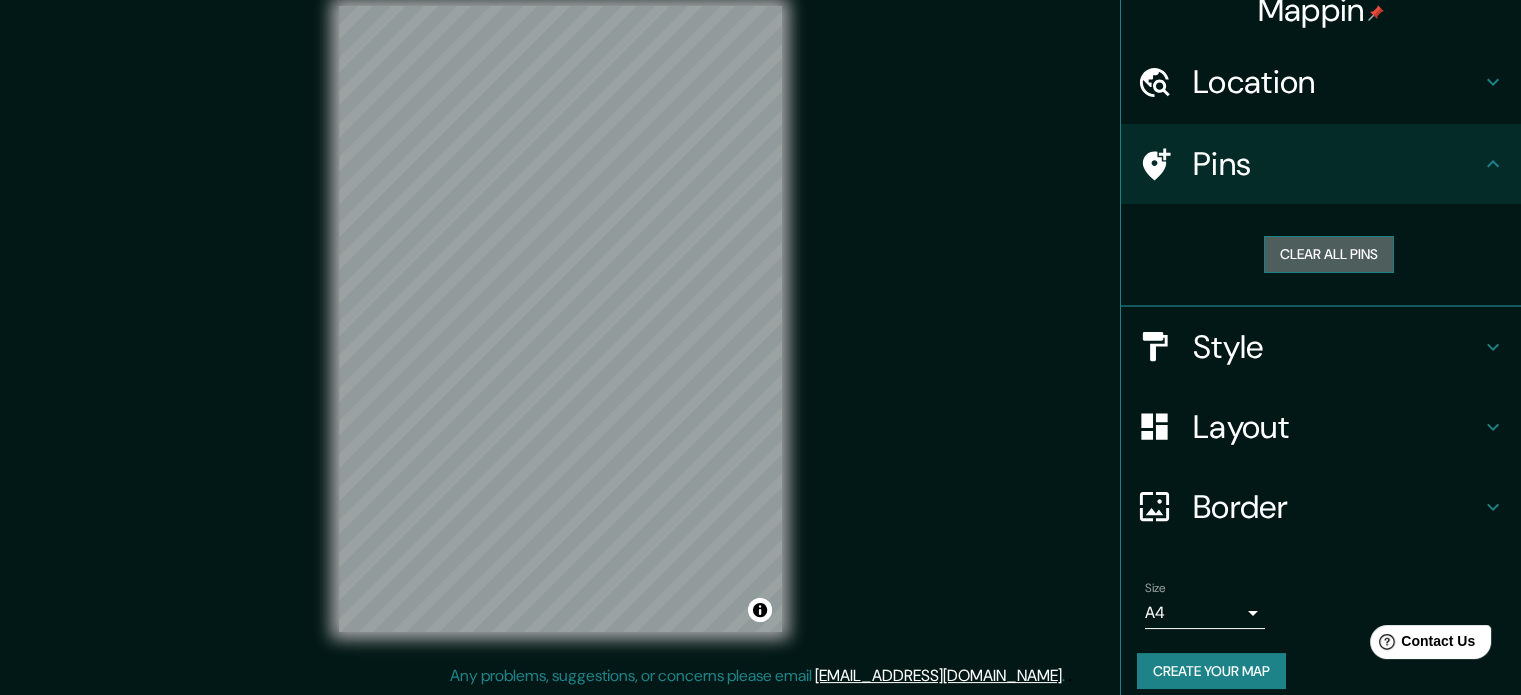 click on "Clear all pins" at bounding box center (1329, 254) 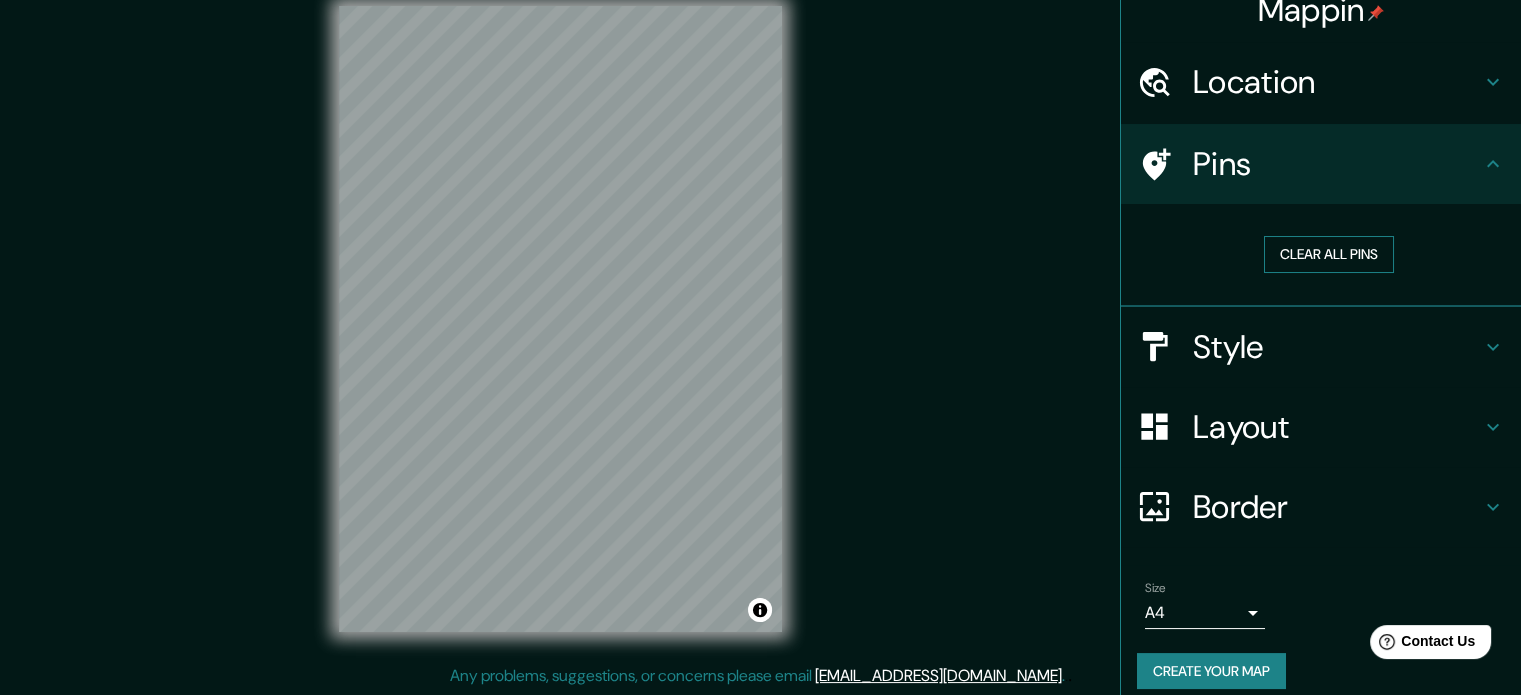 click on "Clear all pins" at bounding box center (1329, 254) 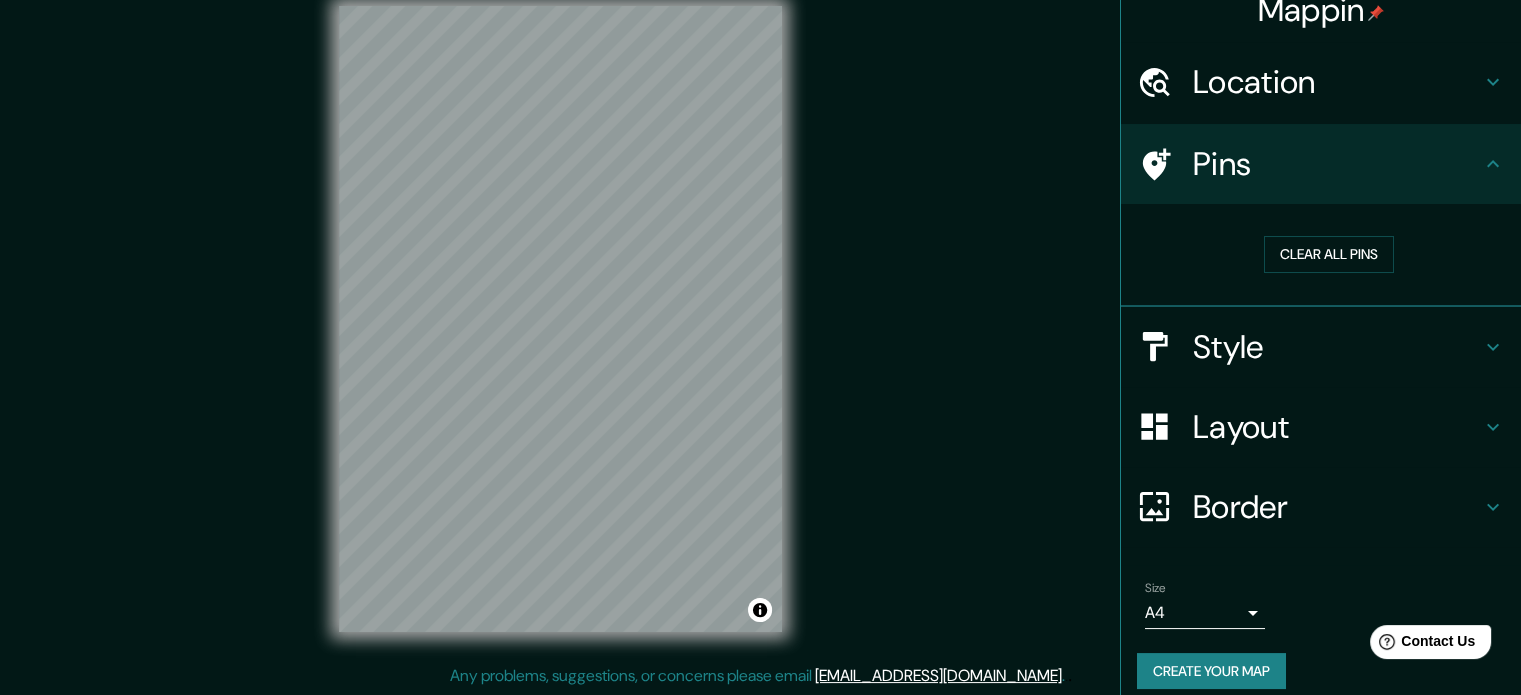 click on "© Mapbox   © OpenStreetMap   Improve this map" at bounding box center [560, 319] 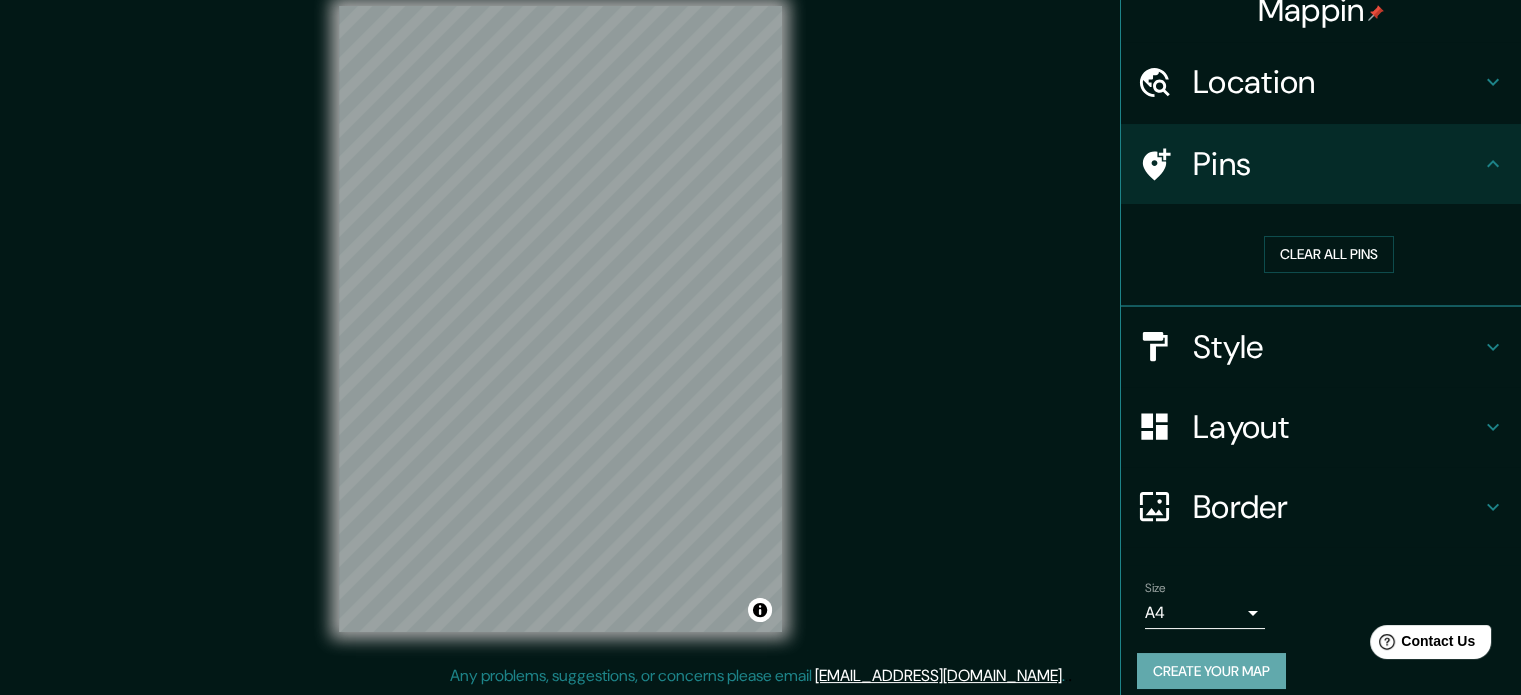 click on "Create your map" at bounding box center (1211, 671) 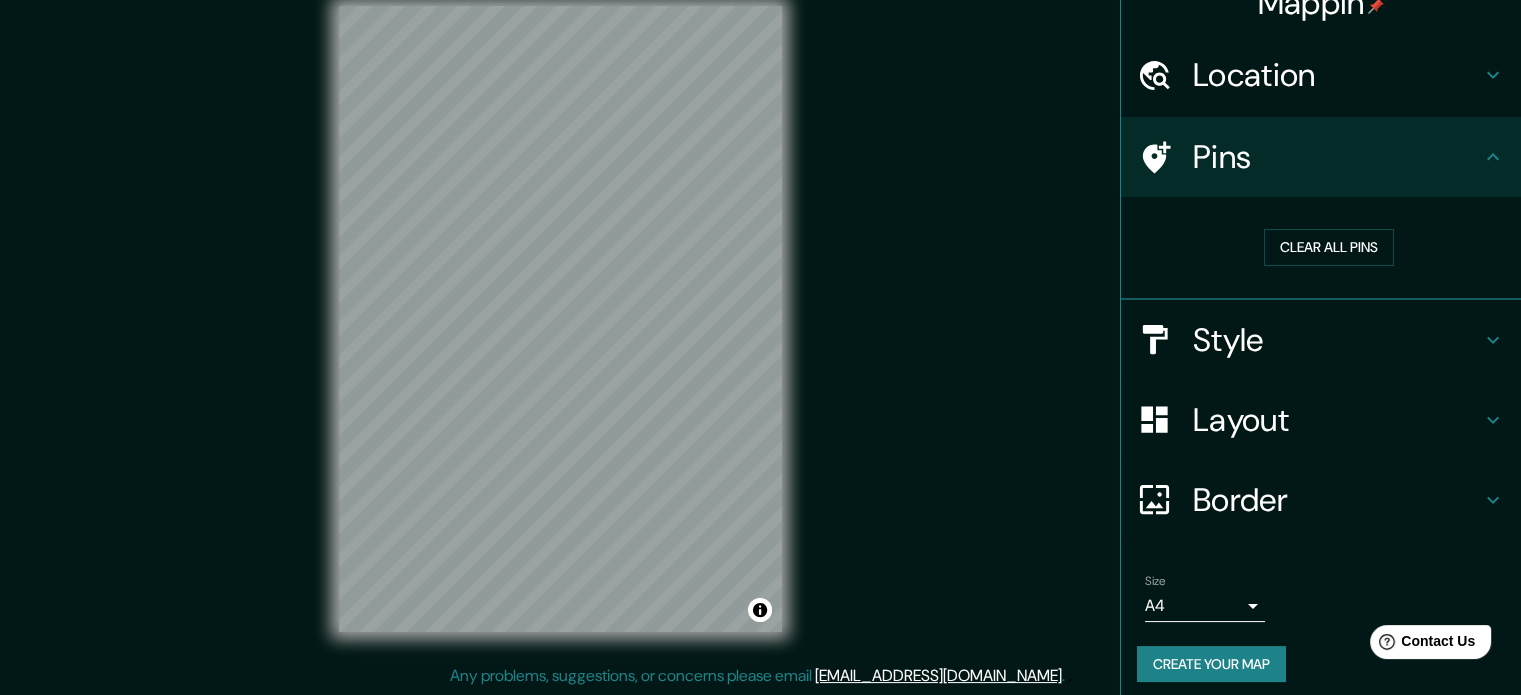scroll, scrollTop: 38, scrollLeft: 0, axis: vertical 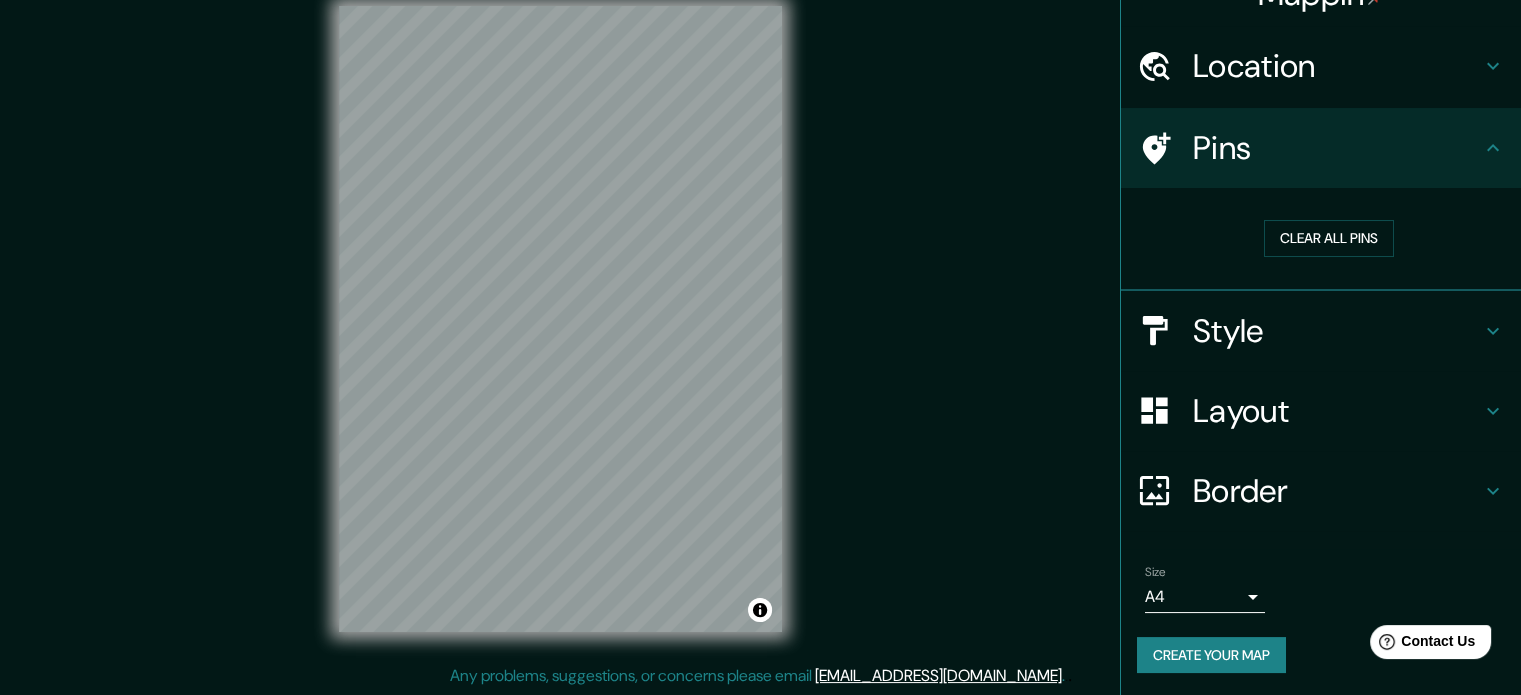 click on "Create your map" at bounding box center [1211, 655] 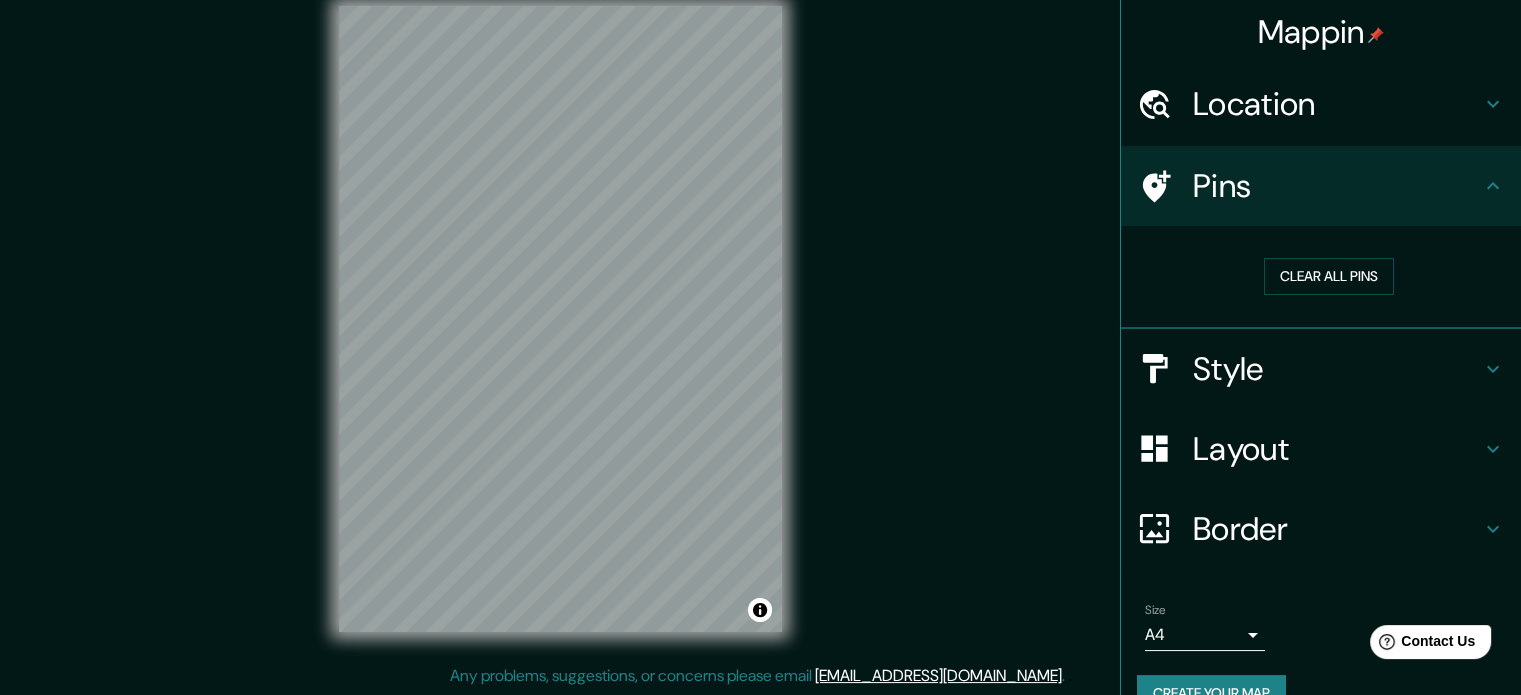 scroll, scrollTop: 38, scrollLeft: 0, axis: vertical 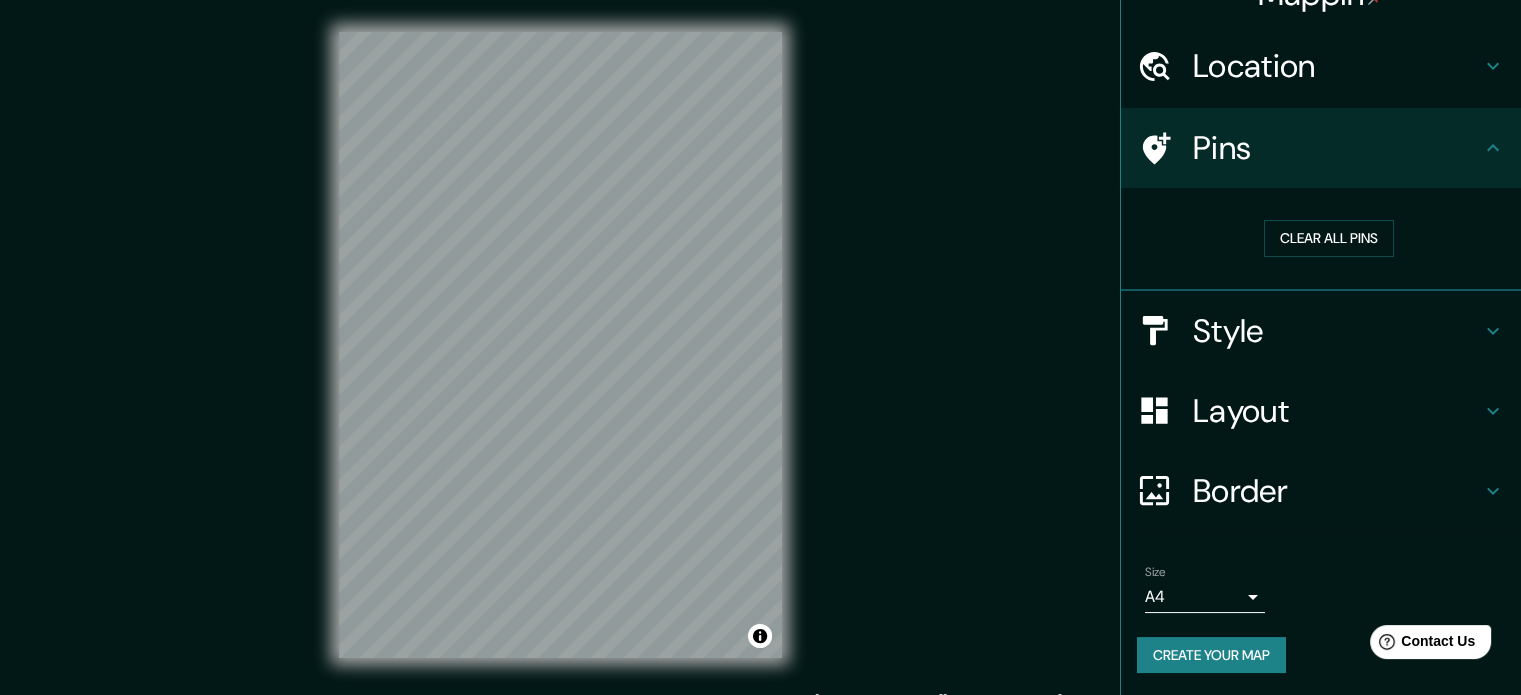 click on "Style" at bounding box center (1337, 331) 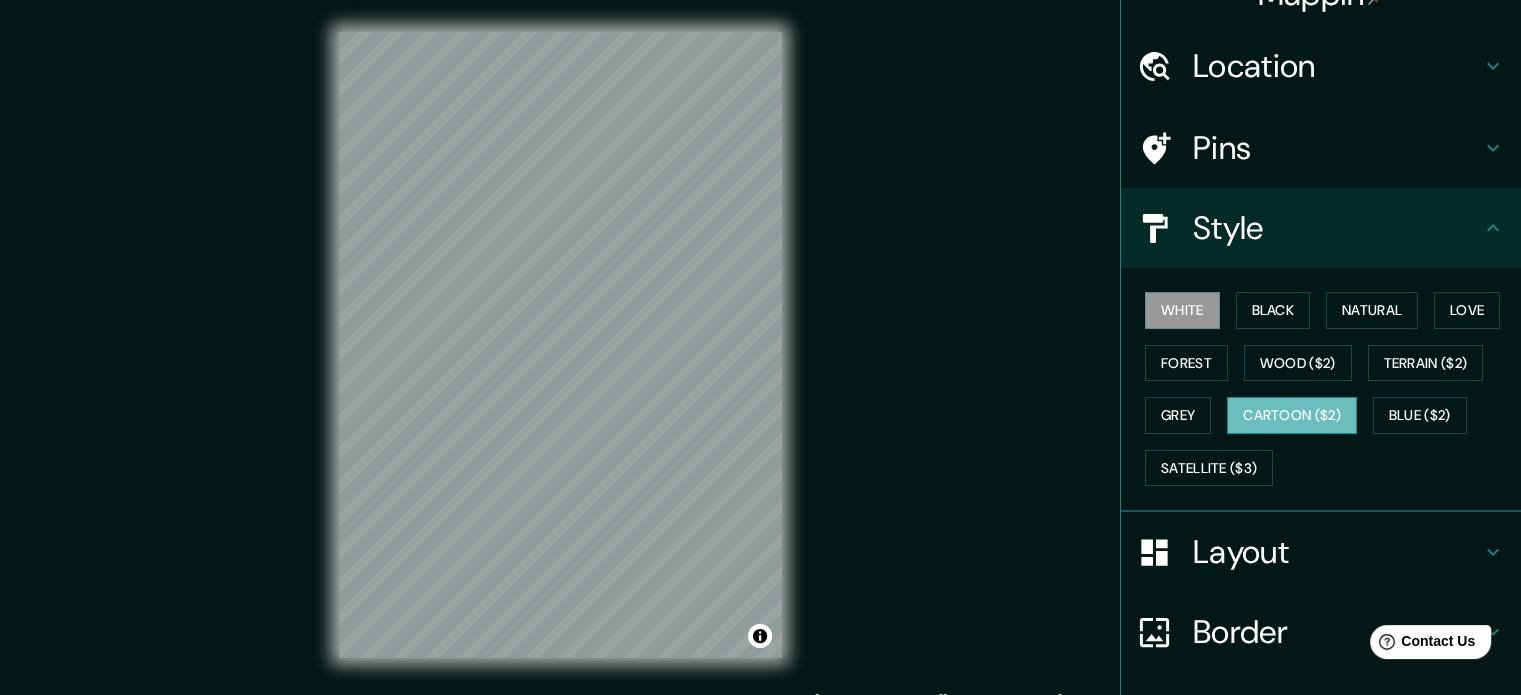 click on "Cartoon ($2)" at bounding box center [1292, 415] 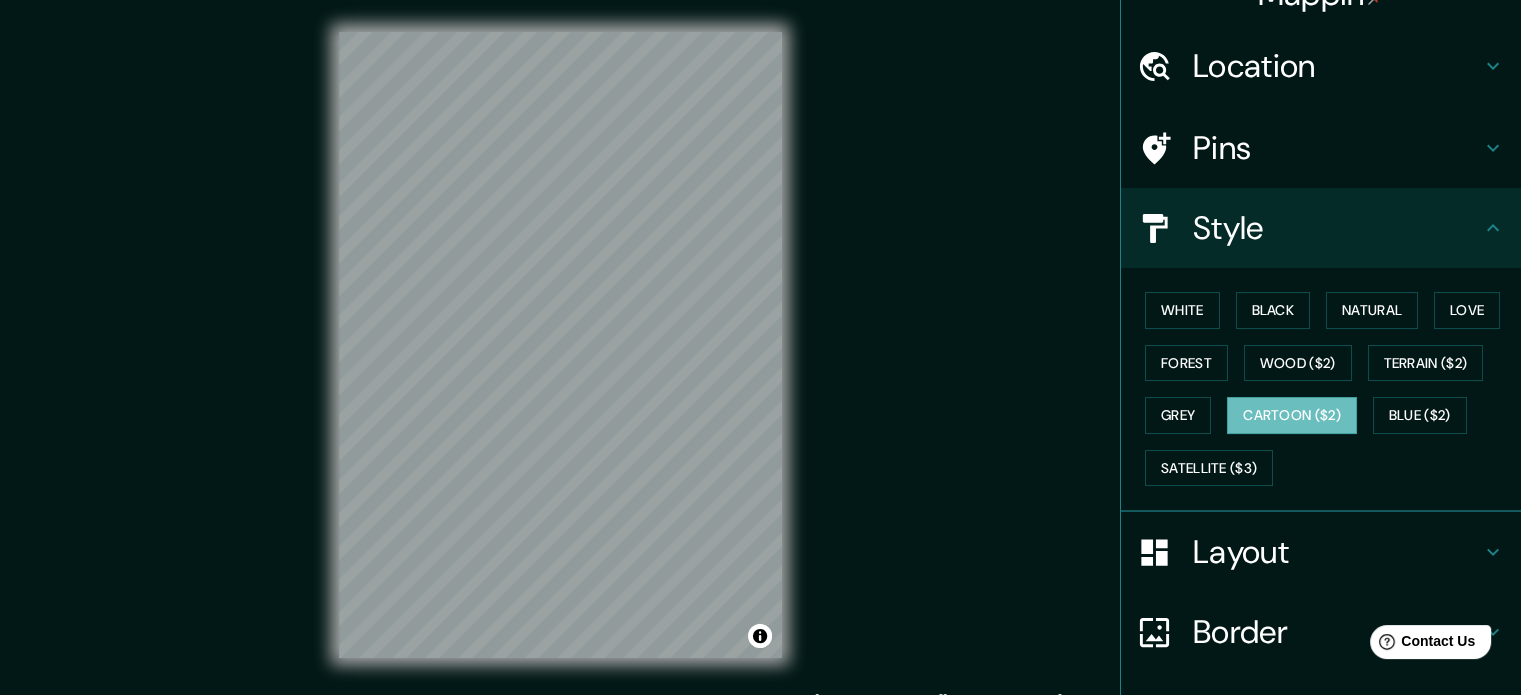 type 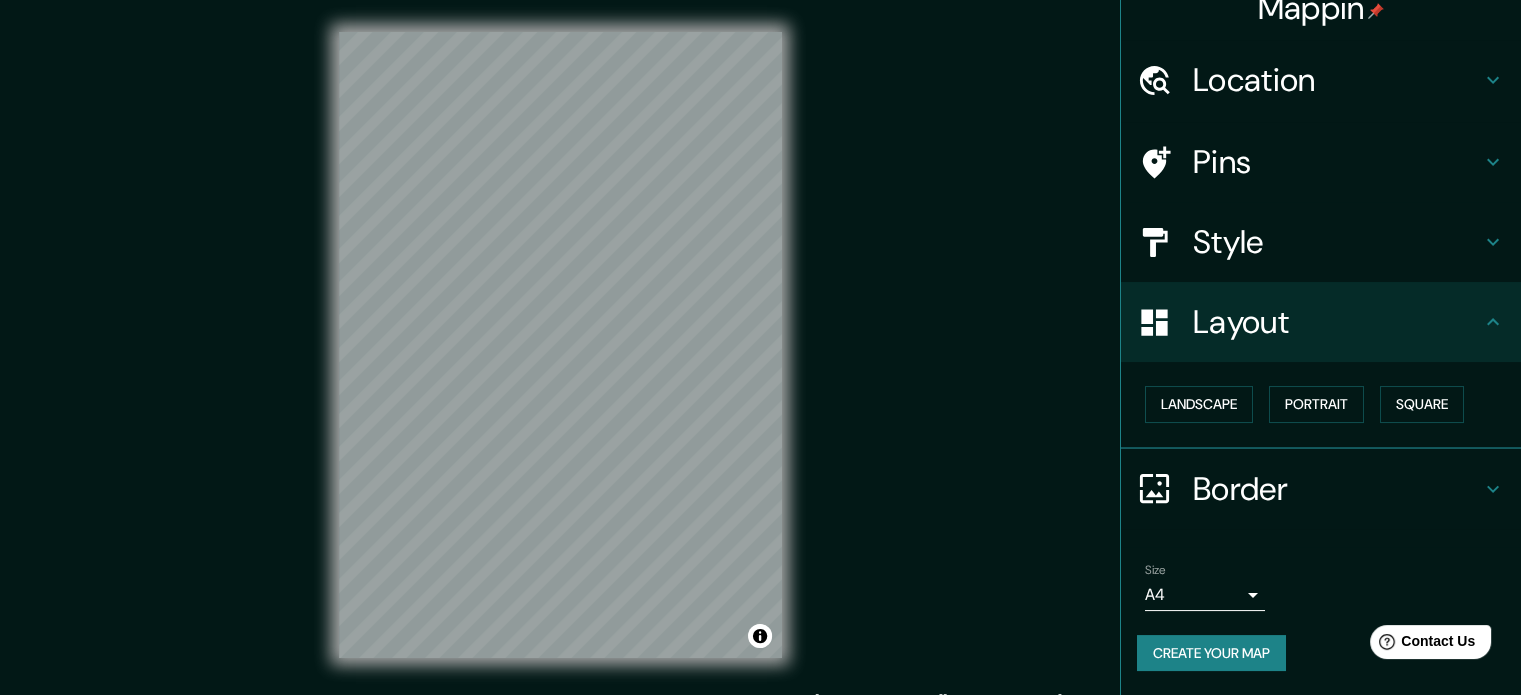 scroll, scrollTop: 22, scrollLeft: 0, axis: vertical 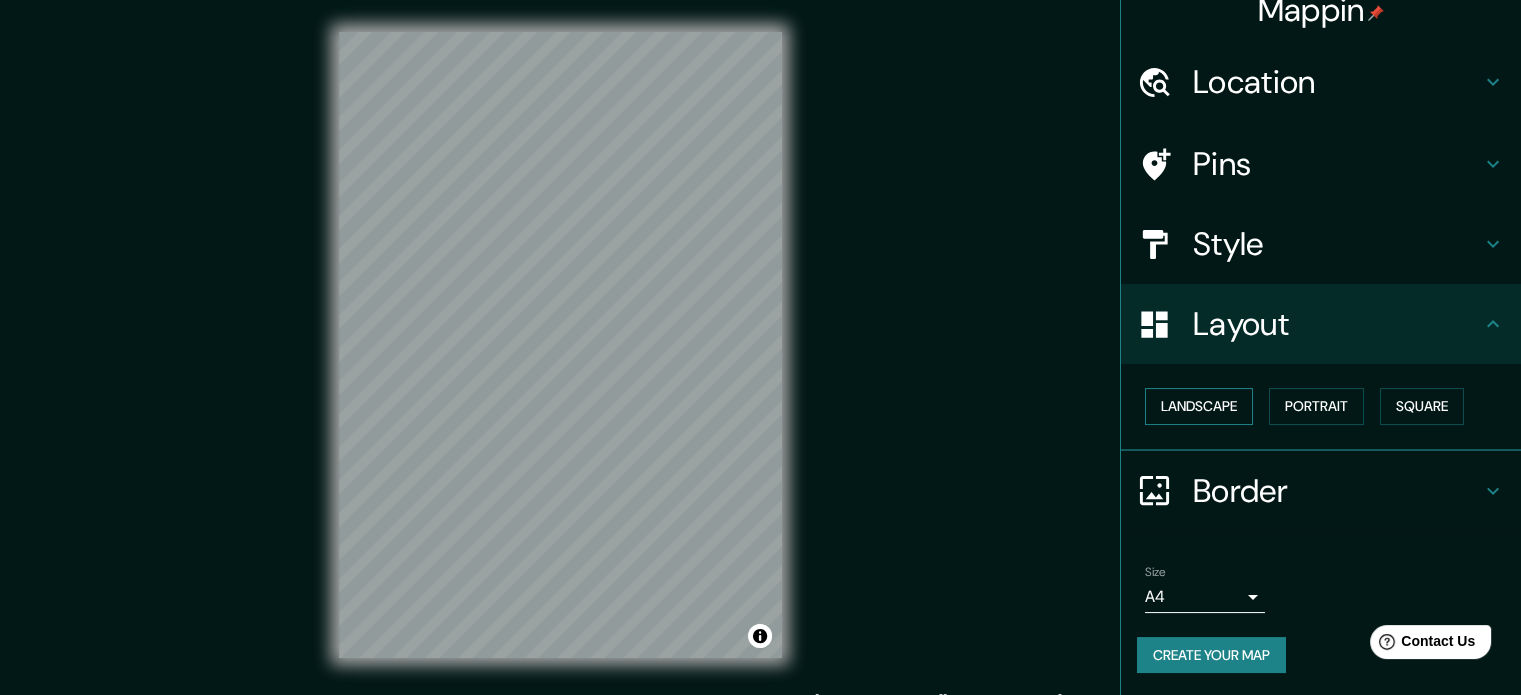 click on "Landscape" at bounding box center (1199, 406) 